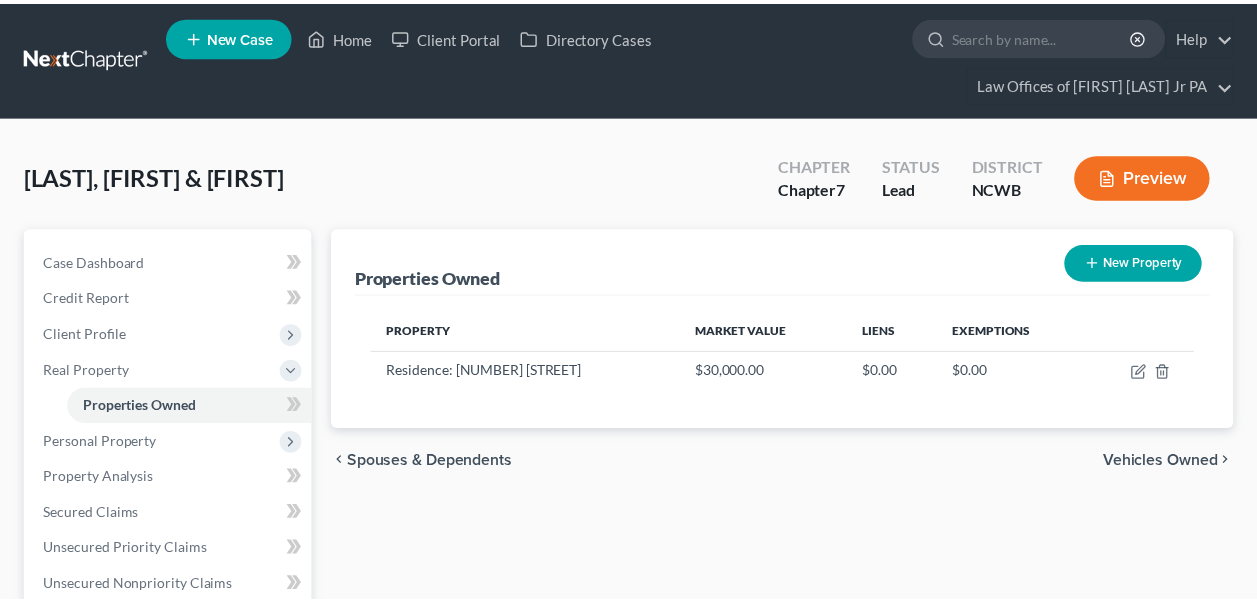 scroll, scrollTop: 0, scrollLeft: 0, axis: both 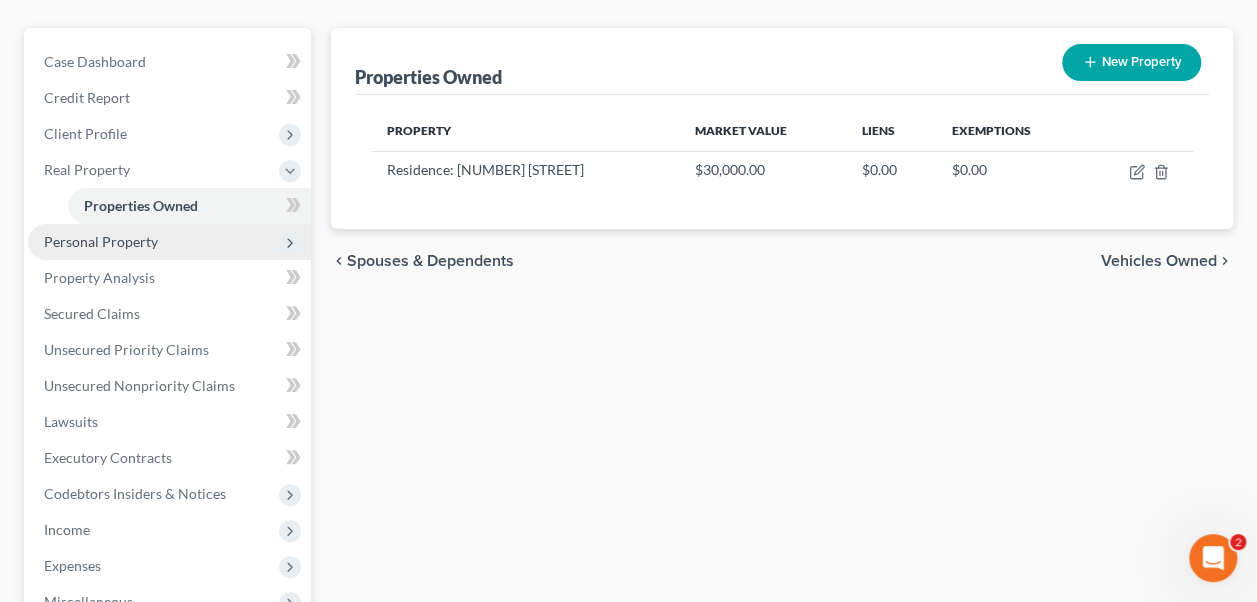 click on "Personal Property" at bounding box center (0, 0) 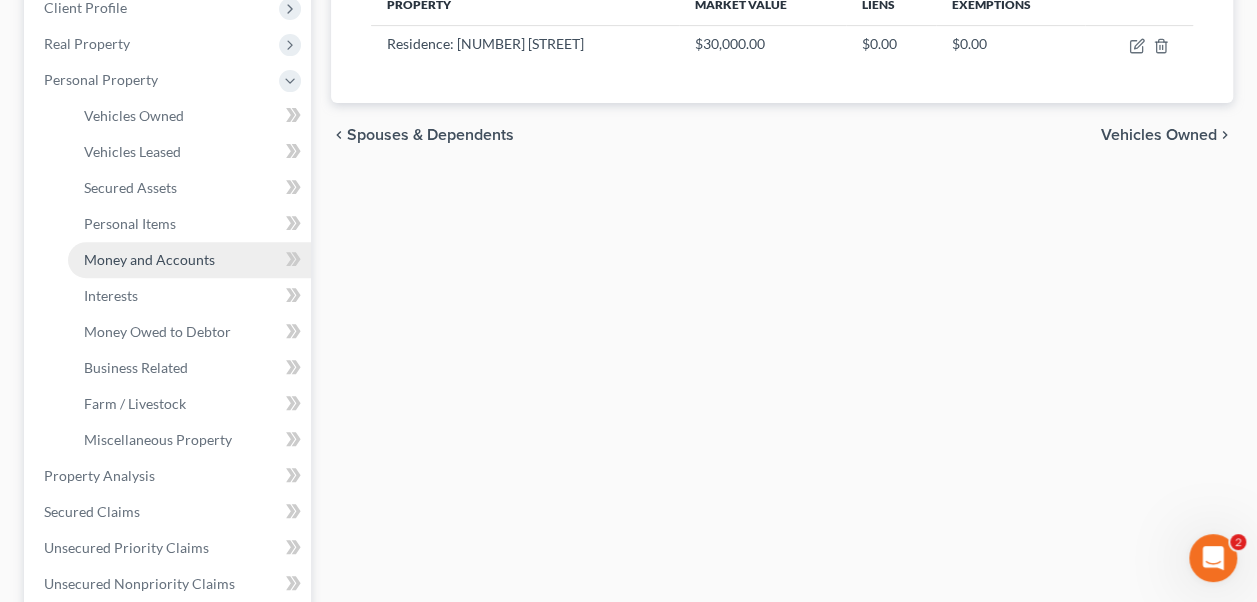 scroll, scrollTop: 400, scrollLeft: 0, axis: vertical 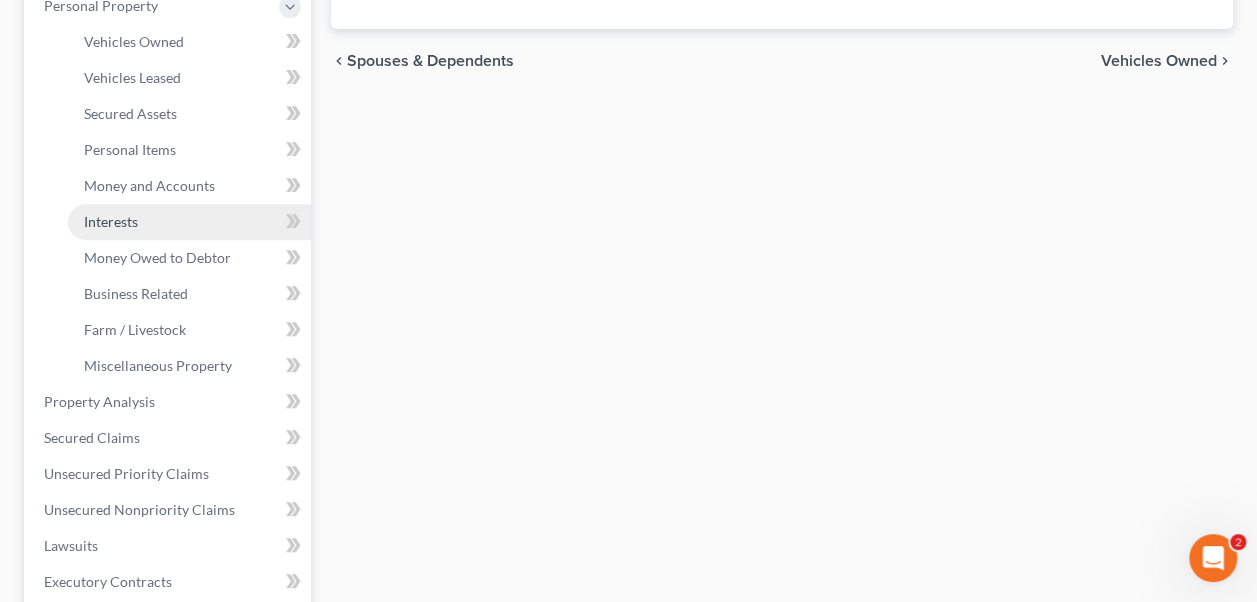 click on "Interests" at bounding box center (111, 221) 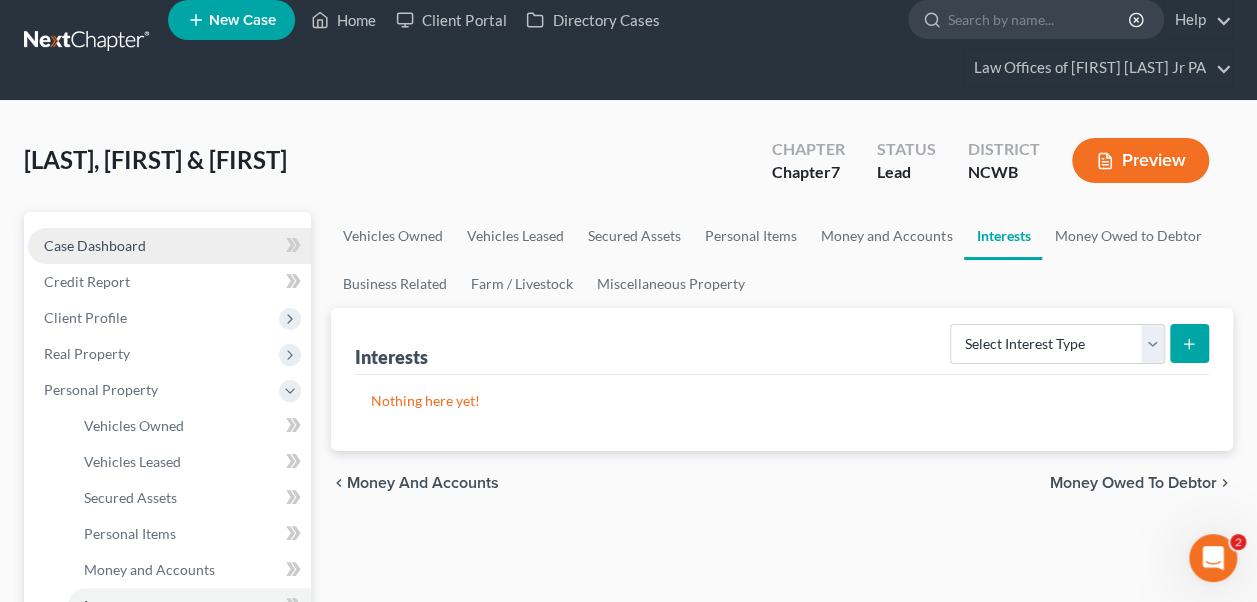 scroll, scrollTop: 0, scrollLeft: 0, axis: both 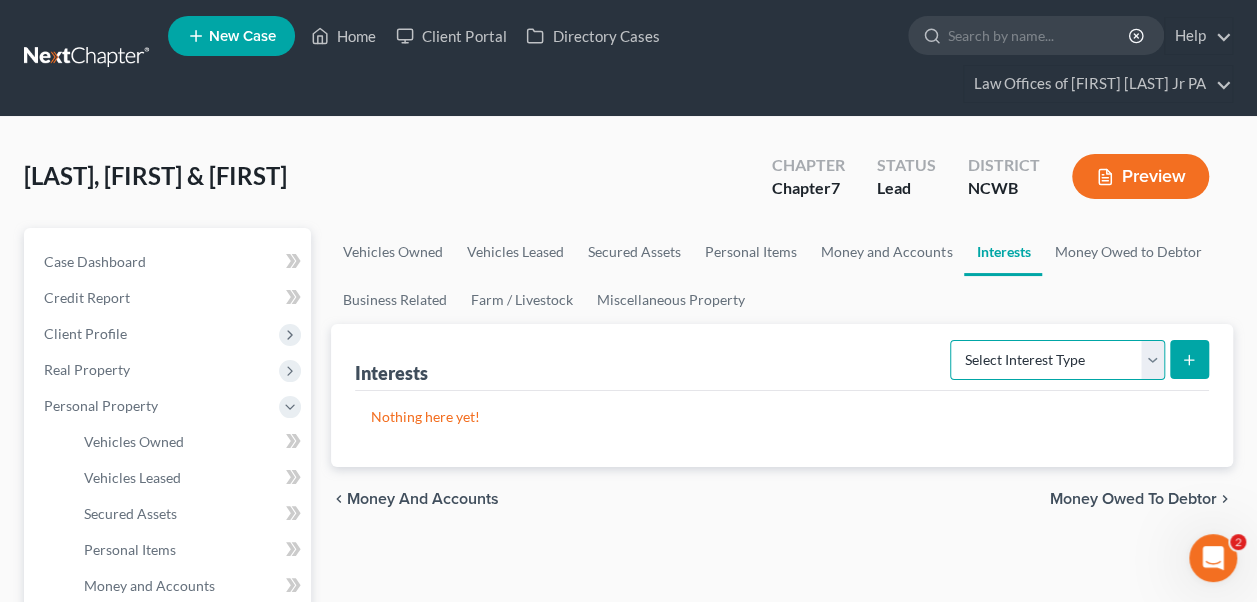 click on "Select Interest Type 401K Annuity Bond Education IRA Government Bond Government Pension Plan Incorporated Business IRA Joint Venture (Active) Joint Venture (Inactive) Keogh Mutual Fund Other Retirement Plan Partnership (Active) Partnership (Inactive) Pension Plan Stock Term Life Insurance Unincorporated Business Whole Life Insurance" at bounding box center [1057, 360] 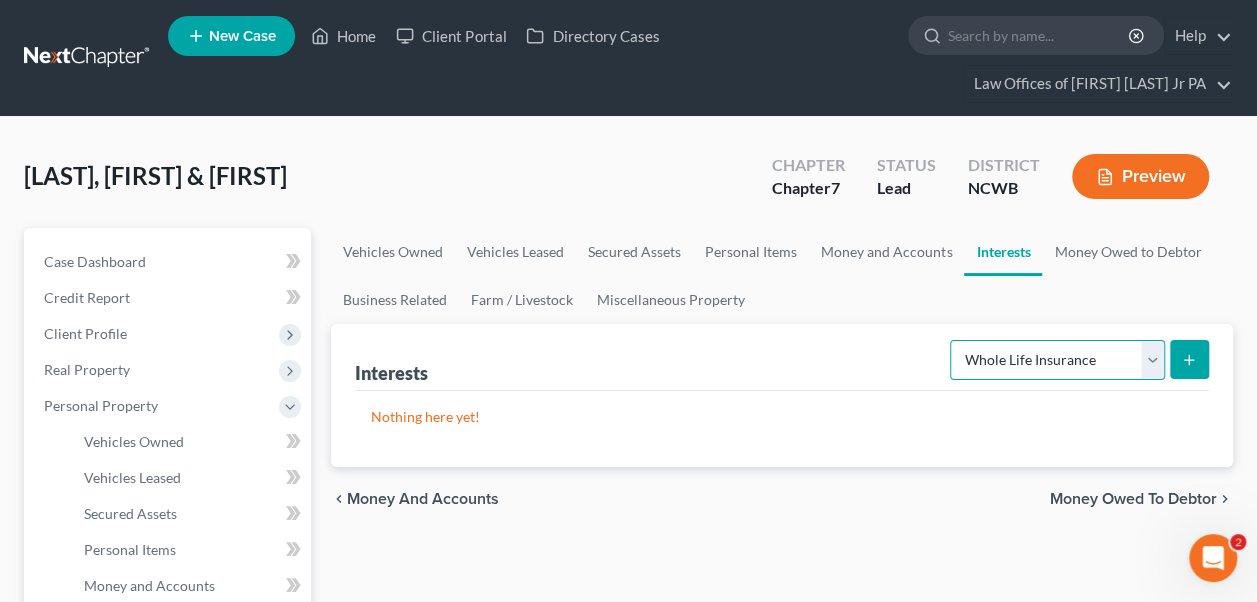click on "Select Interest Type 401K Annuity Bond Education IRA Government Bond Government Pension Plan Incorporated Business IRA Joint Venture (Active) Joint Venture (Inactive) Keogh Mutual Fund Other Retirement Plan Partnership (Active) Partnership (Inactive) Pension Plan Stock Term Life Insurance Unincorporated Business Whole Life Insurance" at bounding box center [1057, 360] 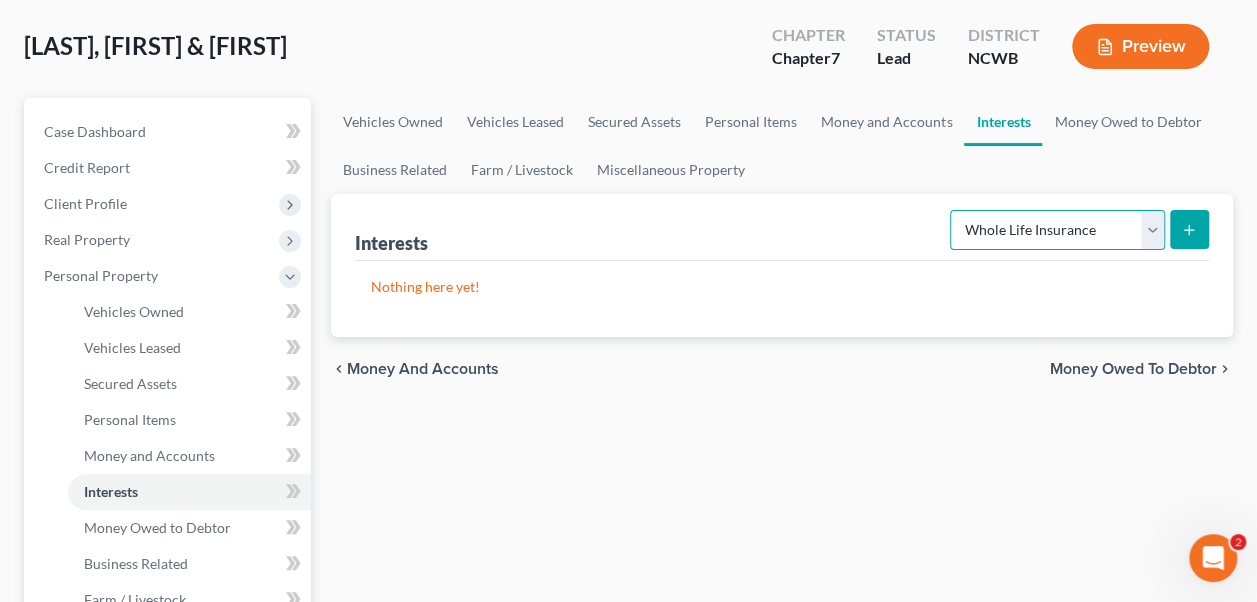 scroll, scrollTop: 100, scrollLeft: 0, axis: vertical 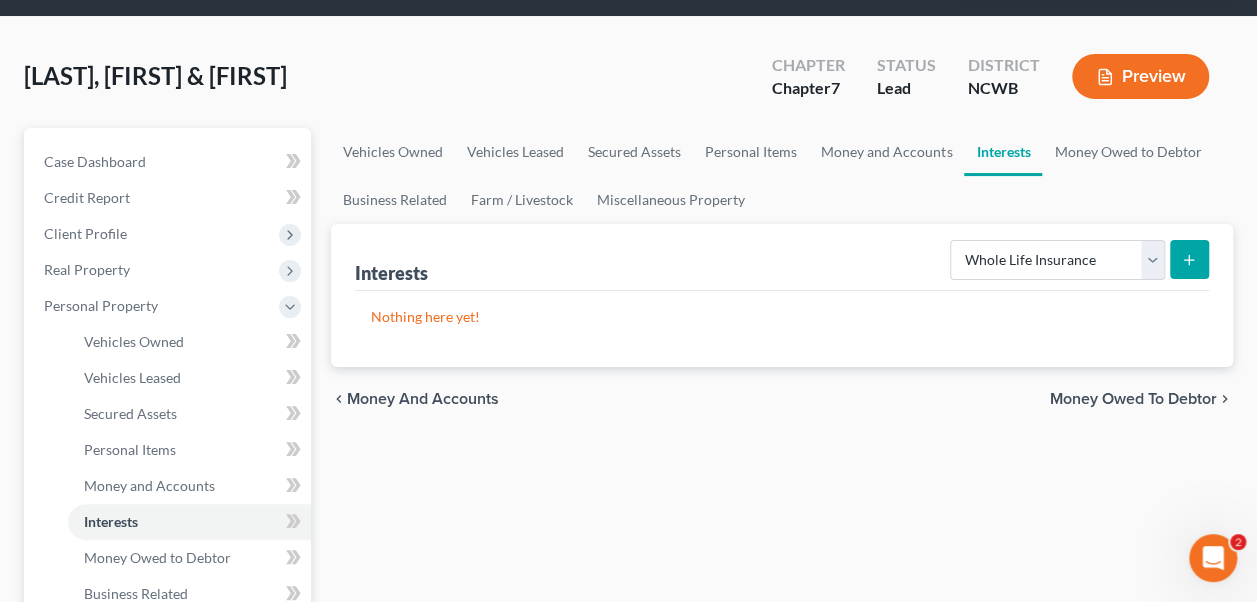 click on "Interests" at bounding box center (1003, 152) 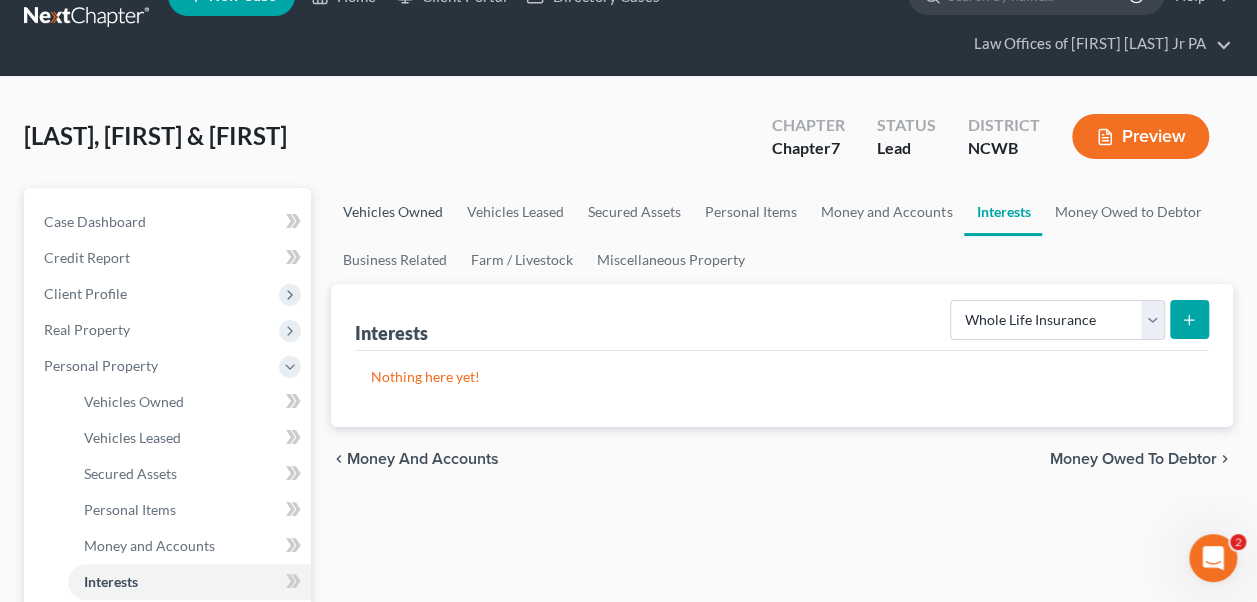 scroll, scrollTop: 0, scrollLeft: 0, axis: both 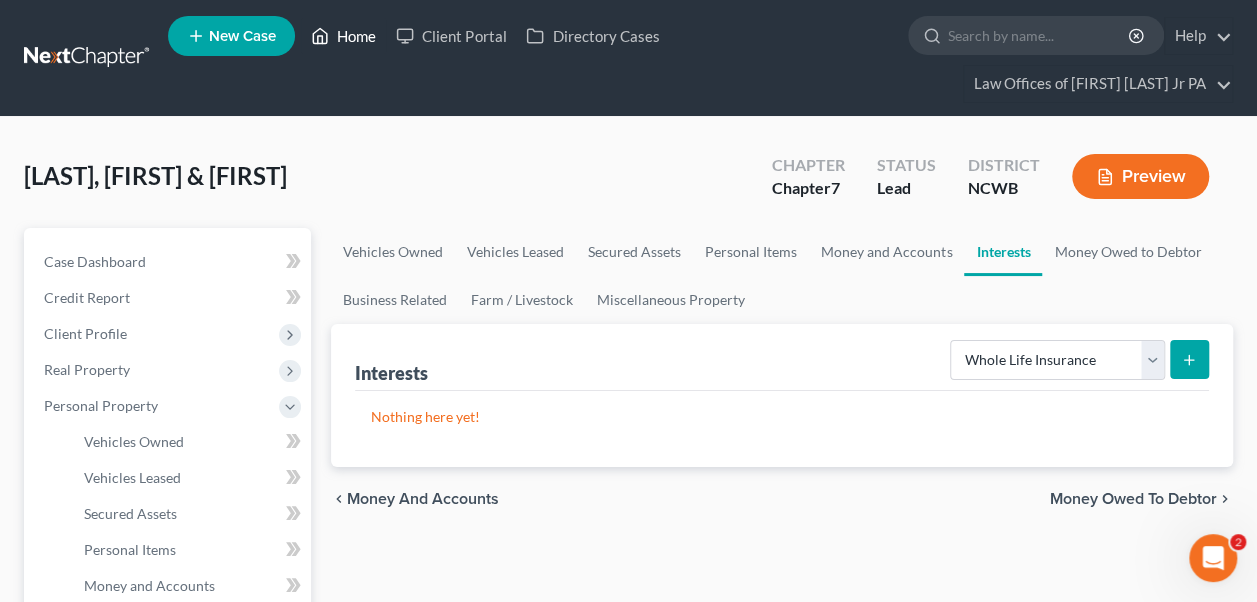 click on "Home" at bounding box center (343, 36) 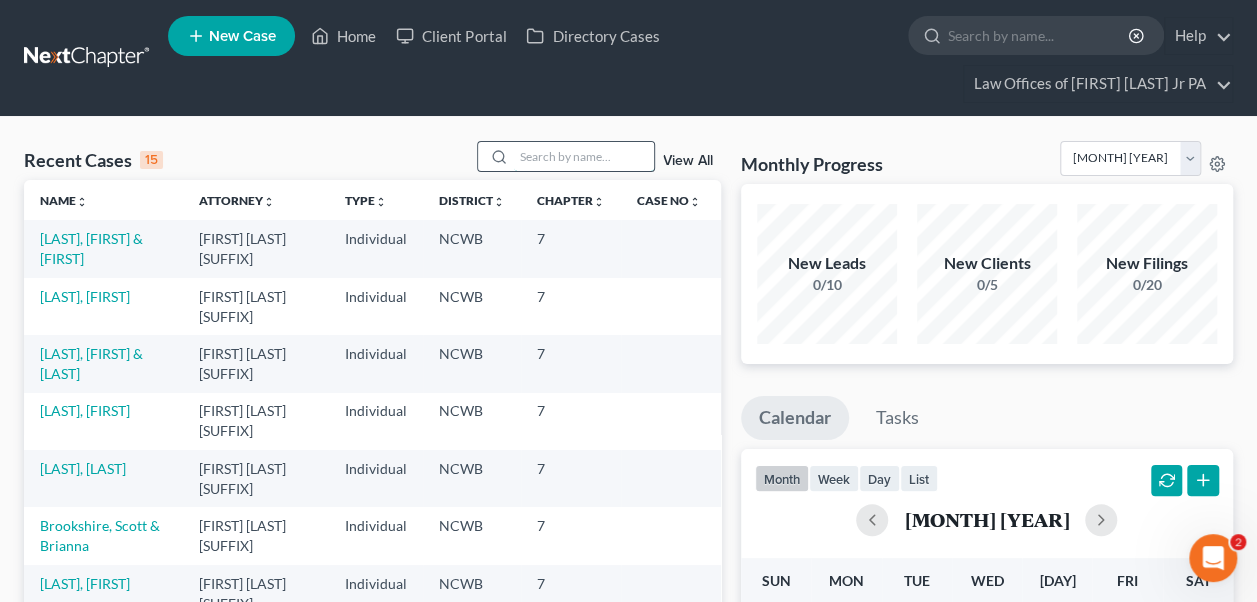 click at bounding box center [584, 156] 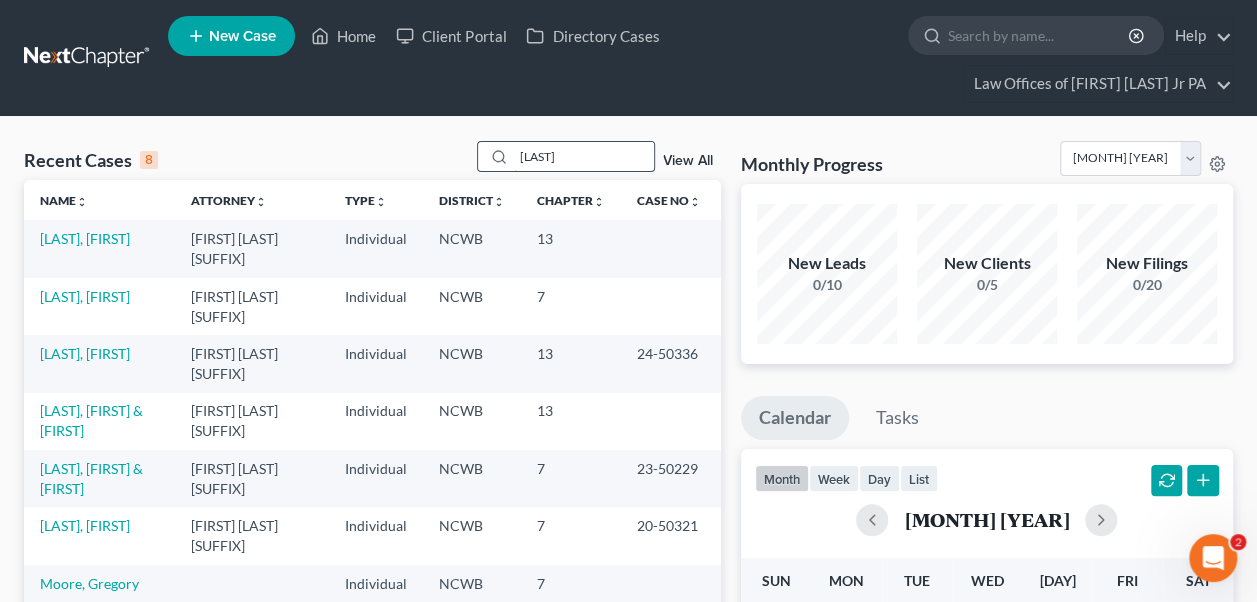 type on "[LAST]" 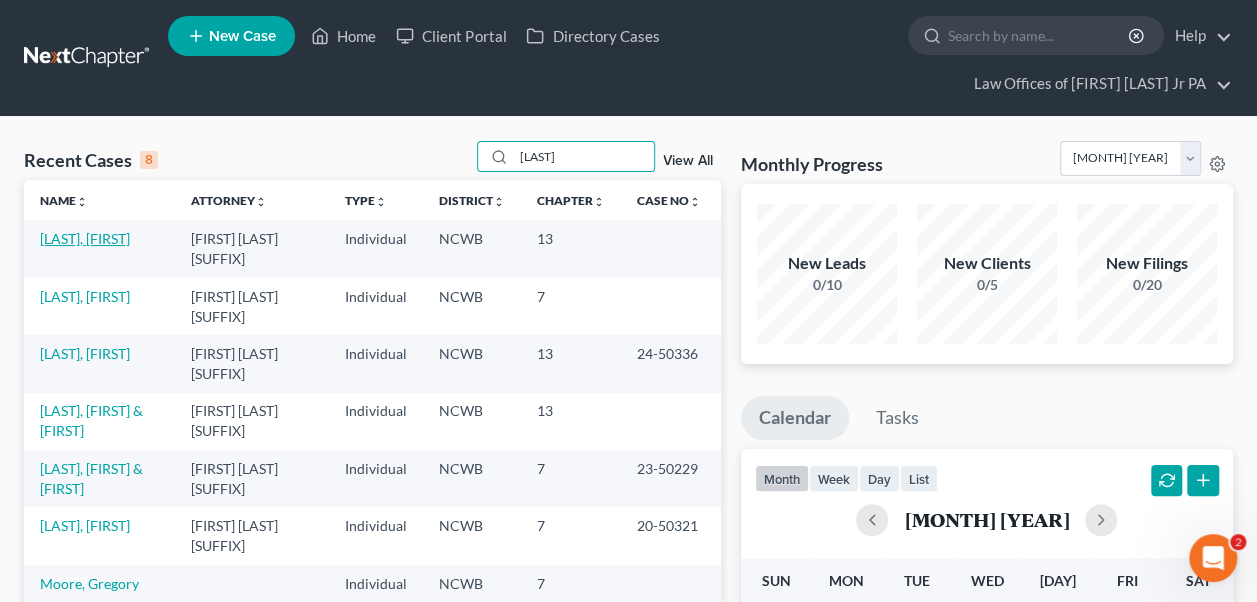 click on "[LAST], [FIRST]" at bounding box center [85, 238] 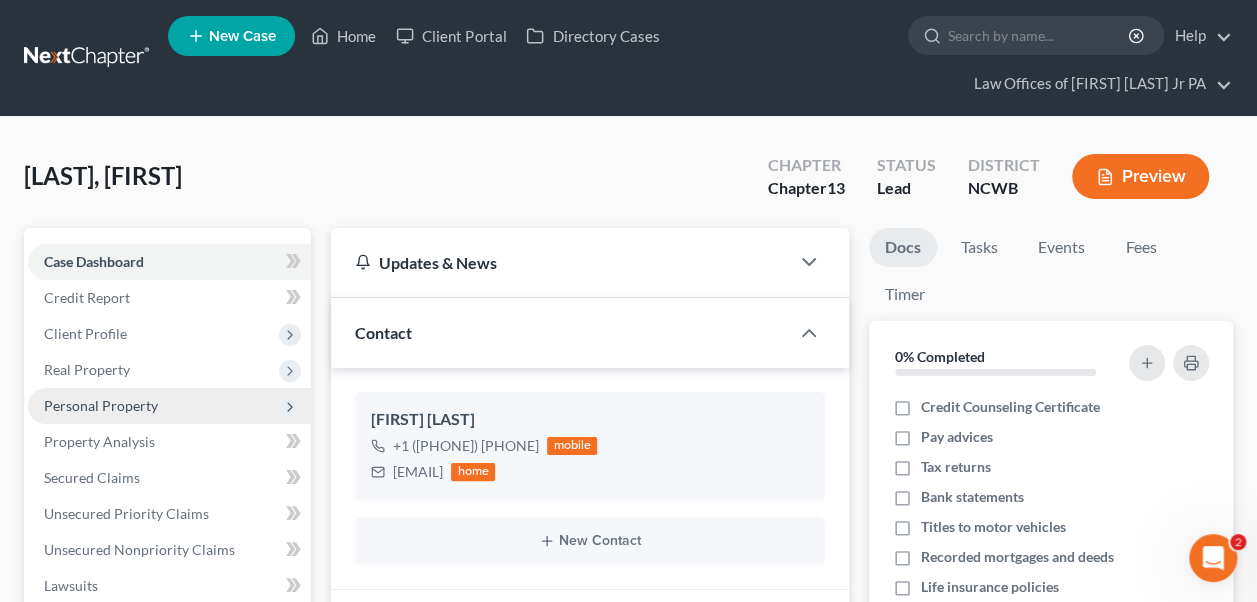 click on "Personal Property" at bounding box center (0, 0) 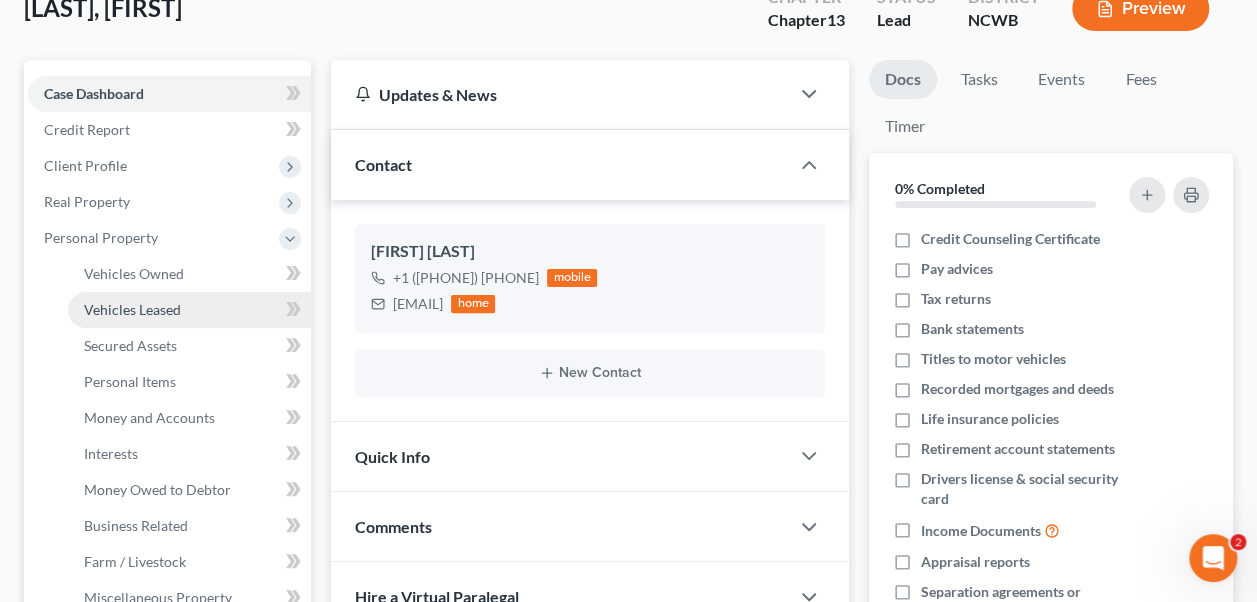 scroll, scrollTop: 200, scrollLeft: 0, axis: vertical 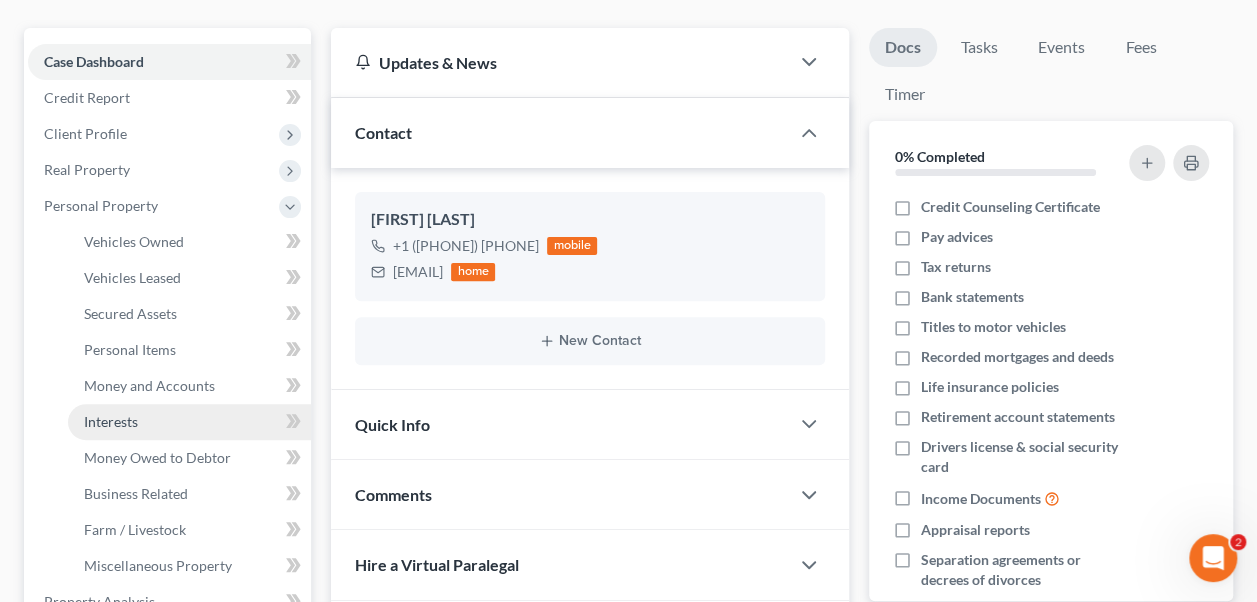click on "Interests" at bounding box center (189, 422) 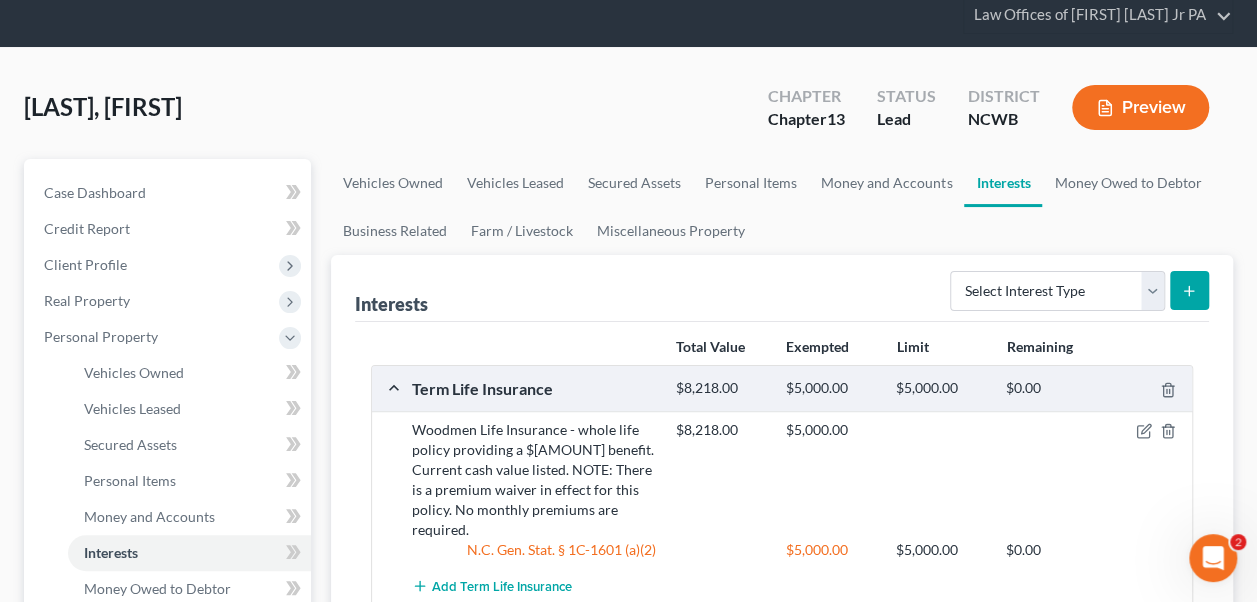 scroll, scrollTop: 100, scrollLeft: 0, axis: vertical 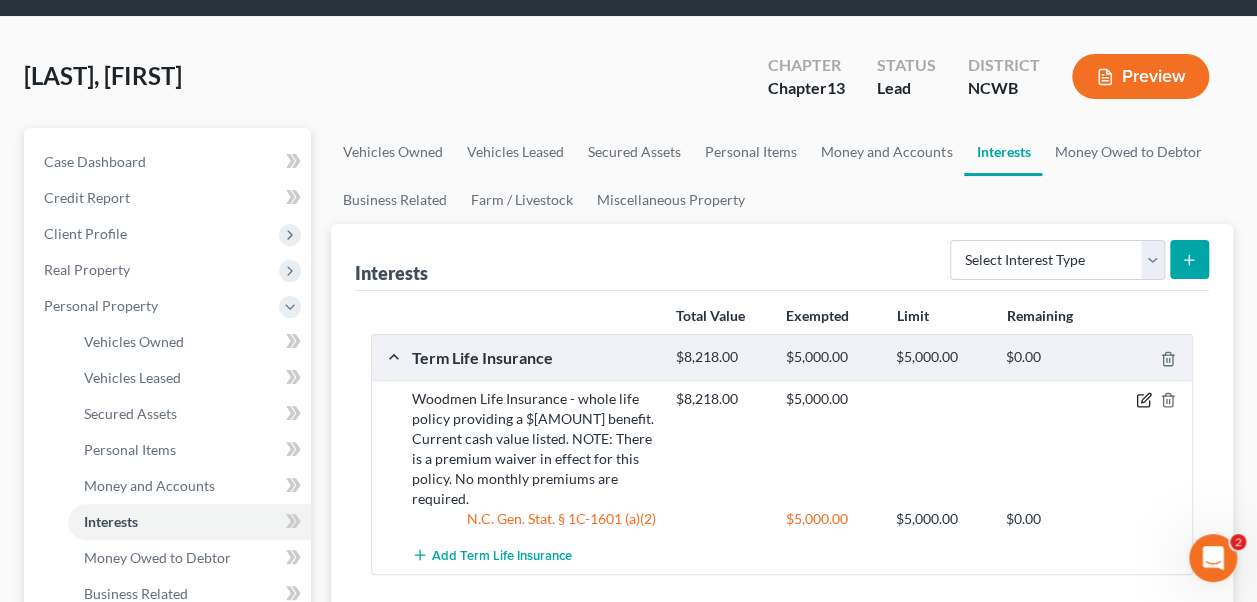 click at bounding box center [1144, 400] 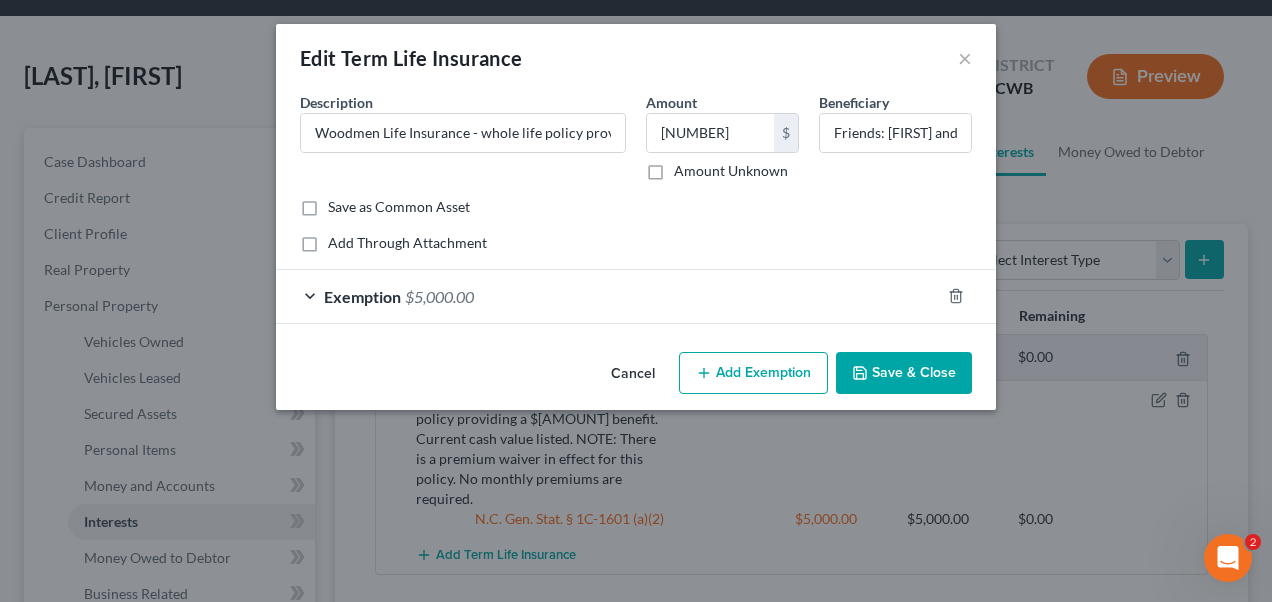 click on "Save & Close" at bounding box center (904, 373) 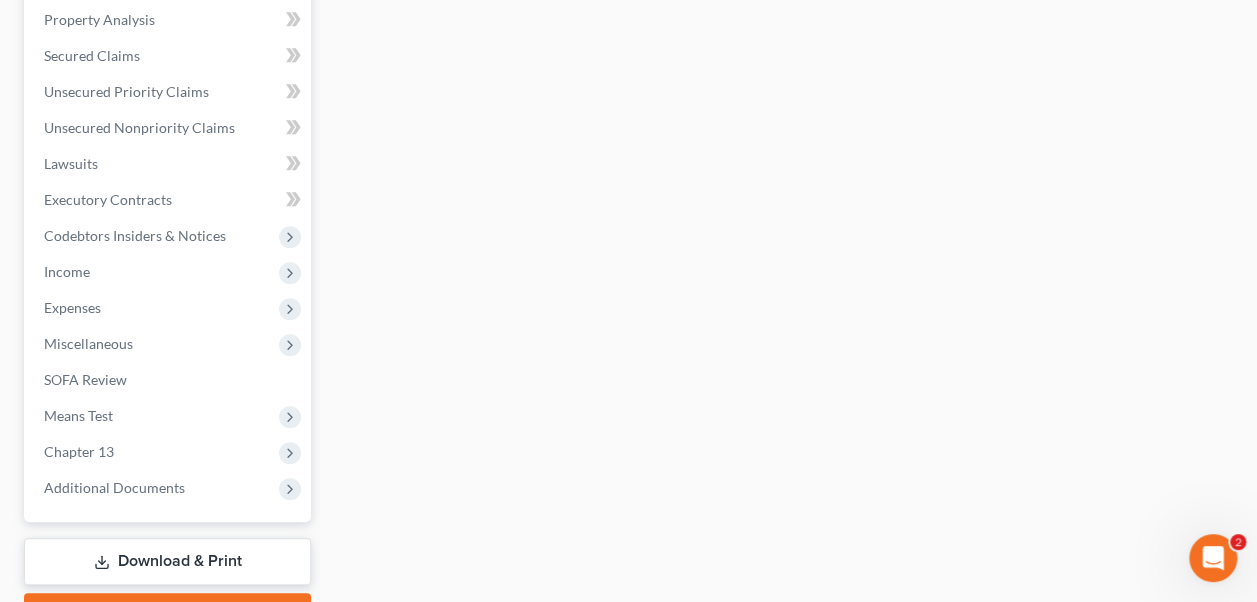 scroll, scrollTop: 800, scrollLeft: 0, axis: vertical 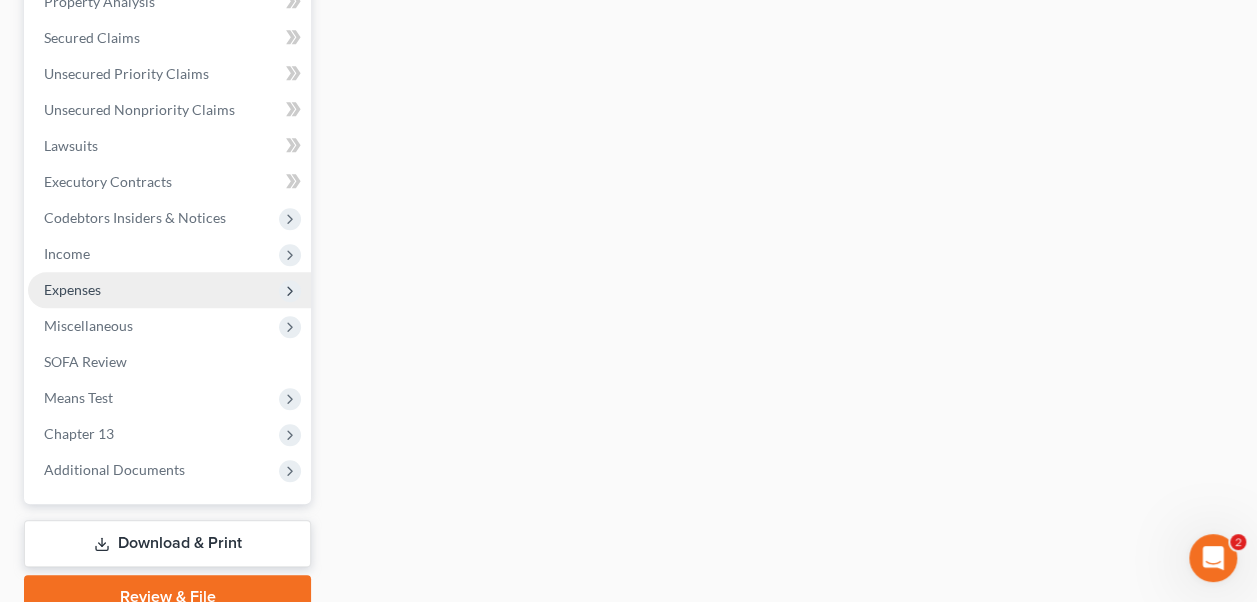 click on "Expenses" at bounding box center [0, 0] 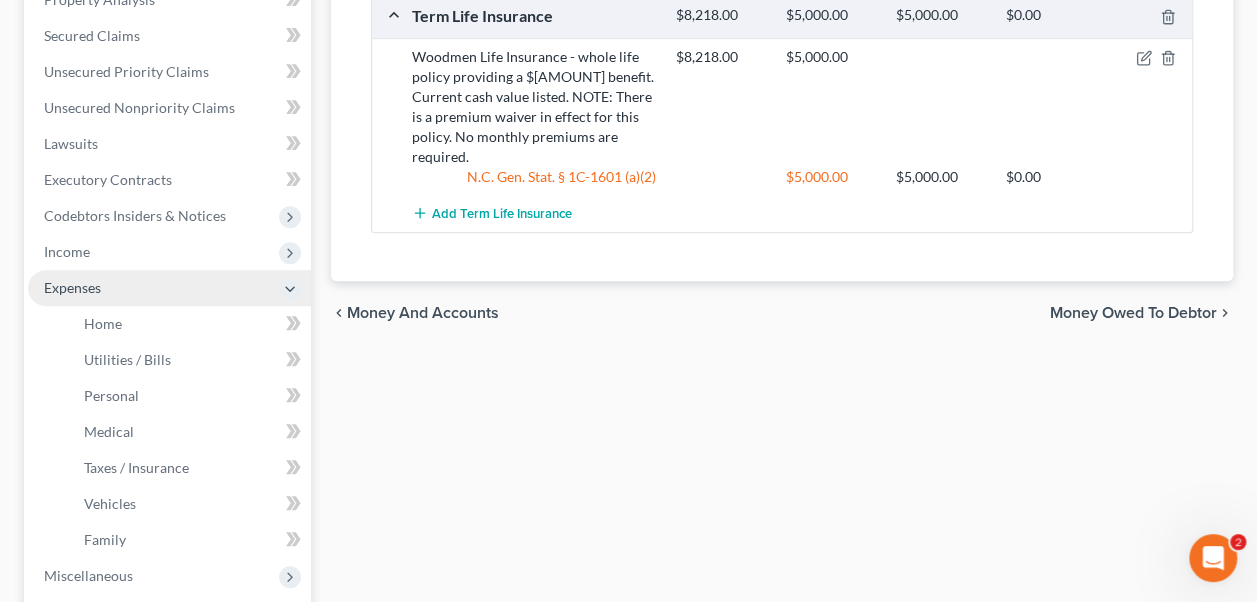 scroll, scrollTop: 440, scrollLeft: 0, axis: vertical 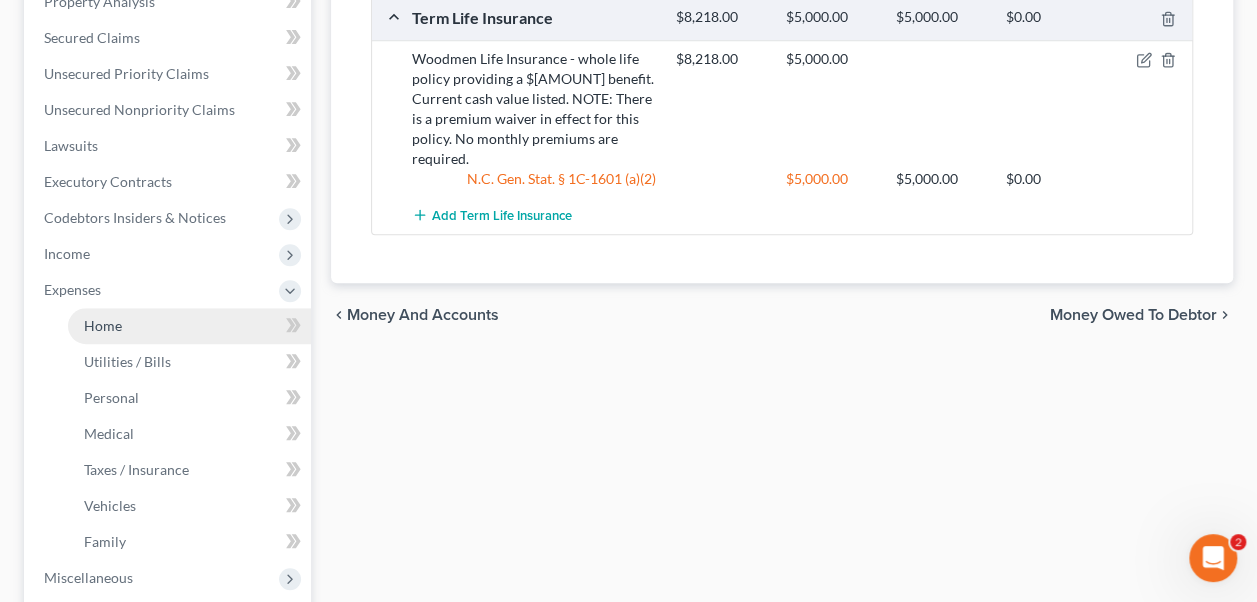 click on "Home" at bounding box center (189, 326) 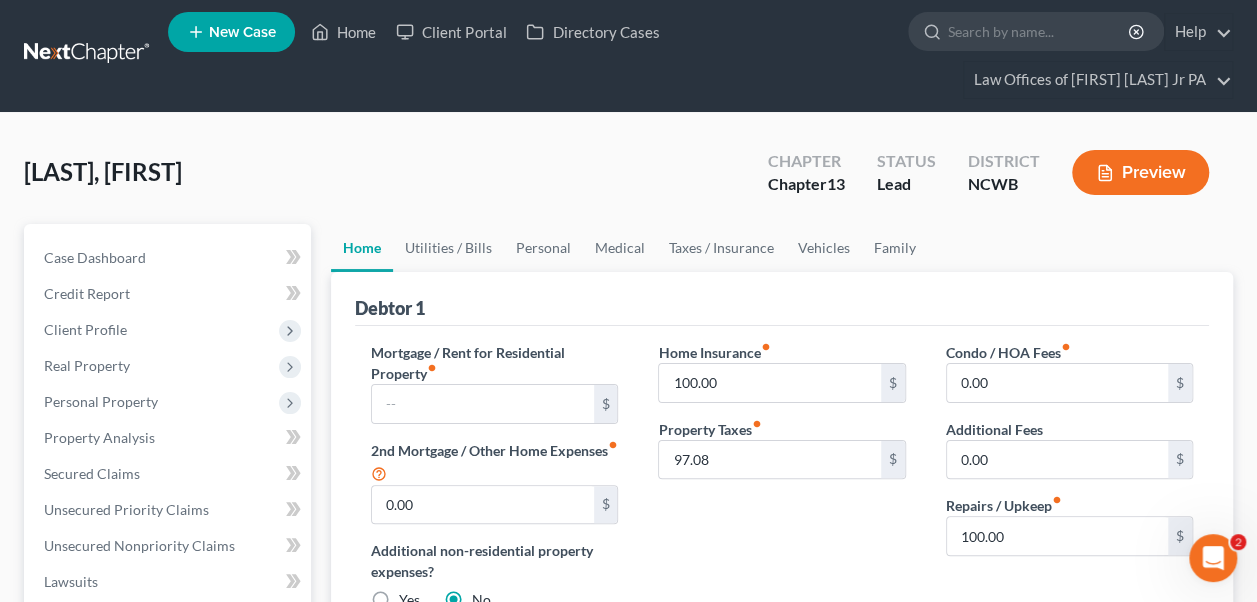 scroll, scrollTop: 0, scrollLeft: 0, axis: both 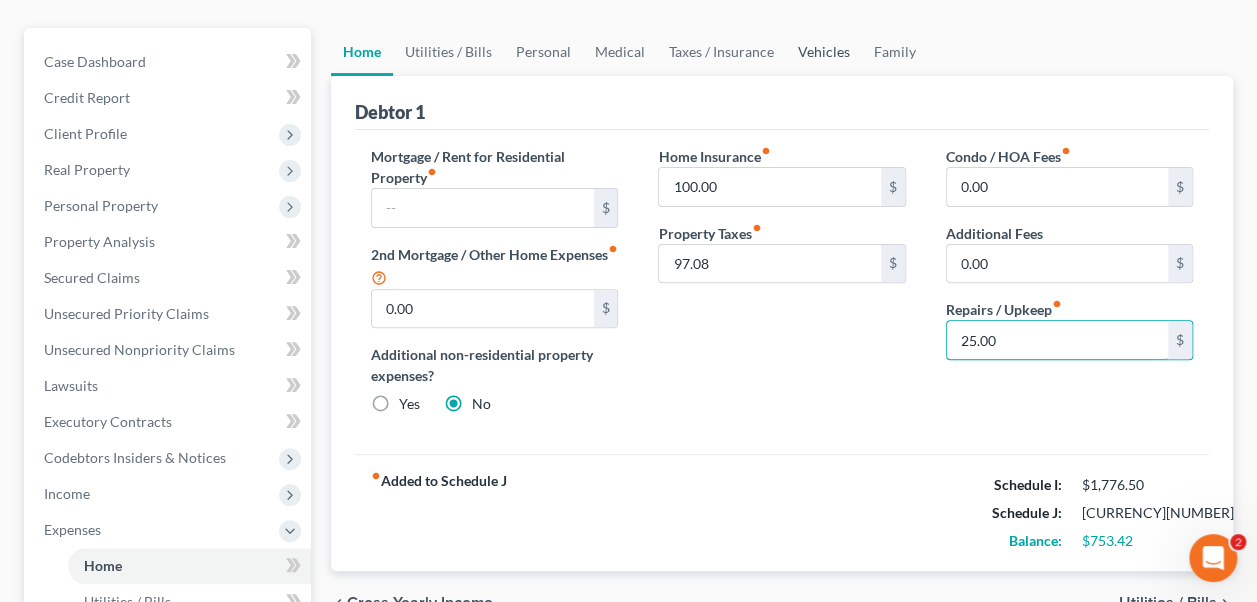 type on "25.00" 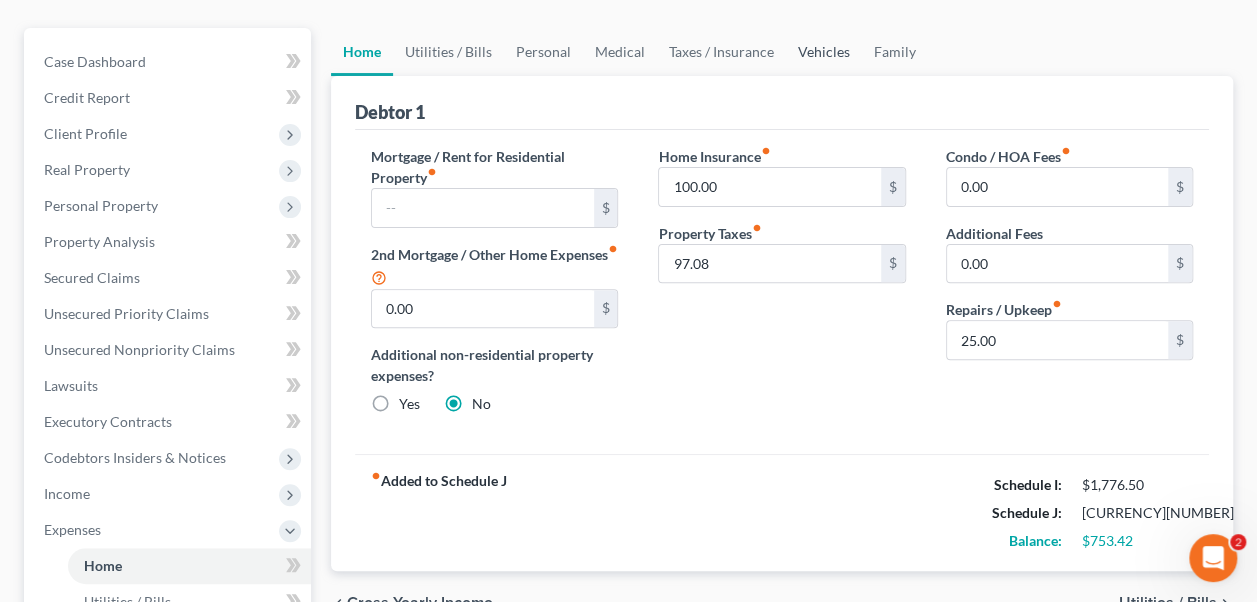 click on "Vehicles" at bounding box center (824, 52) 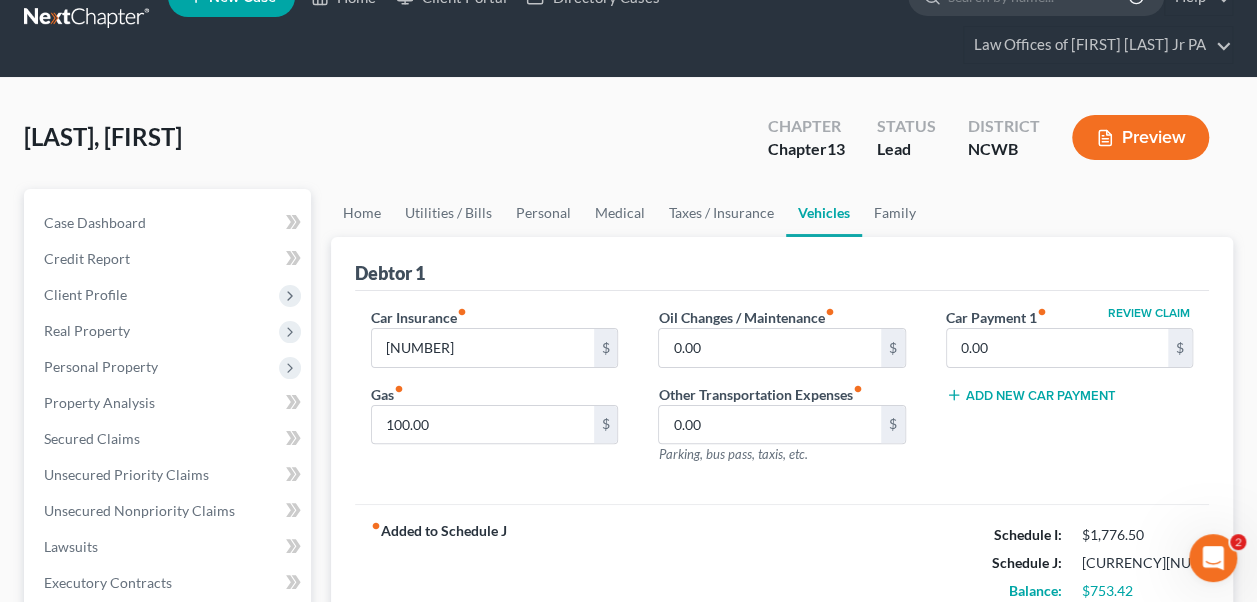 scroll, scrollTop: 0, scrollLeft: 0, axis: both 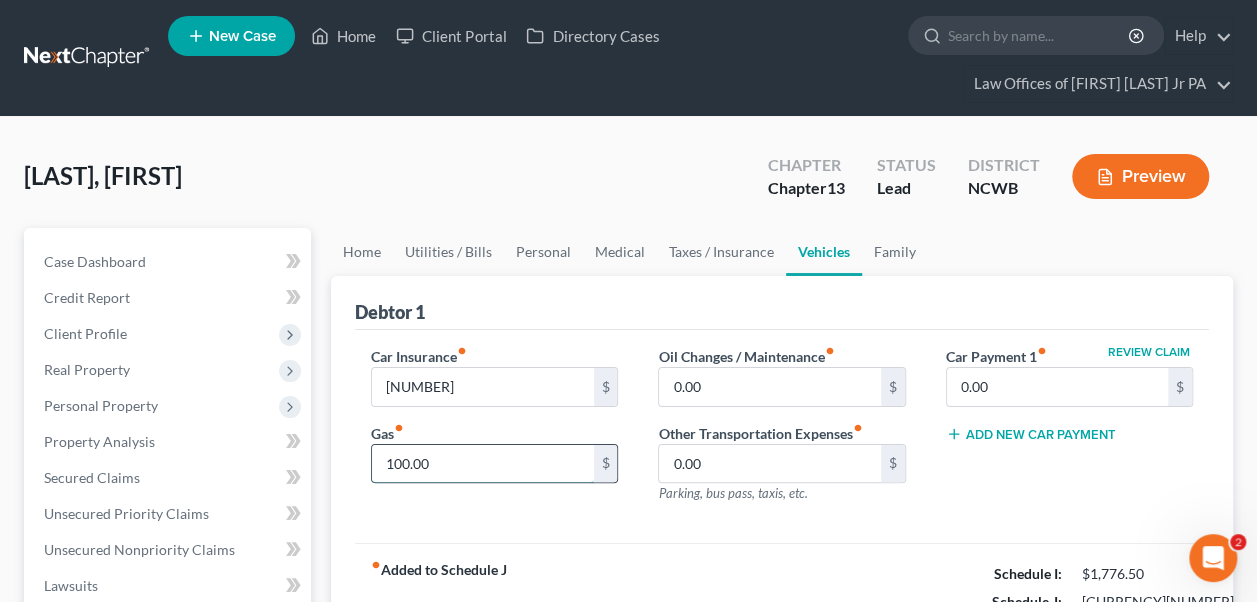 click on "100.00" at bounding box center [482, 464] 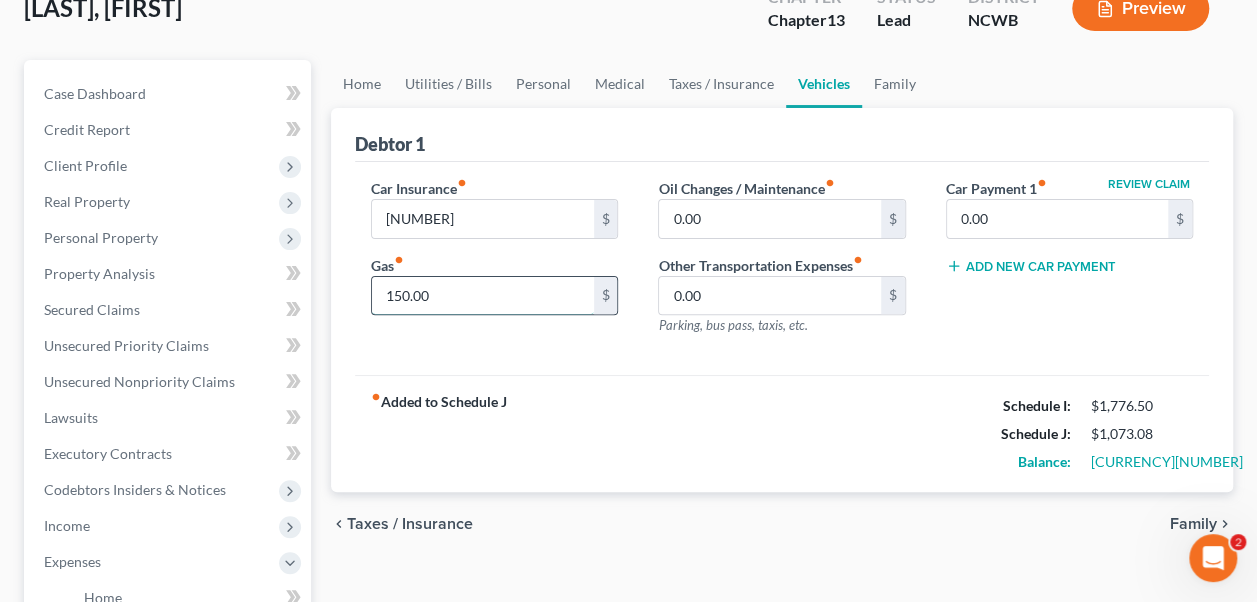 scroll, scrollTop: 200, scrollLeft: 0, axis: vertical 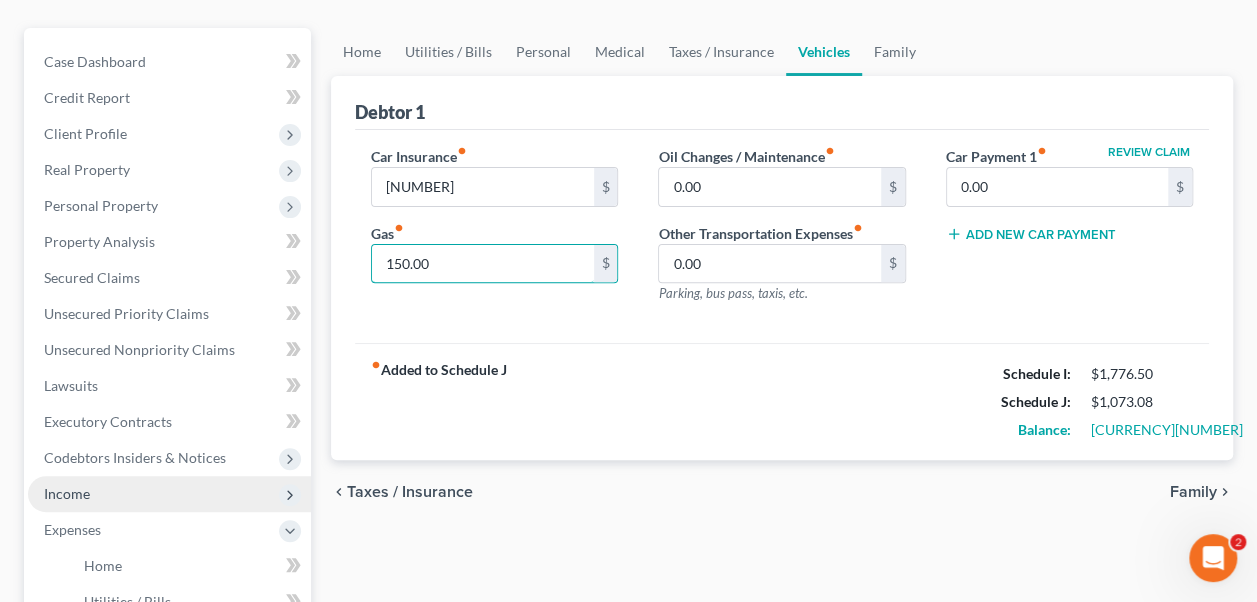 type on "150.00" 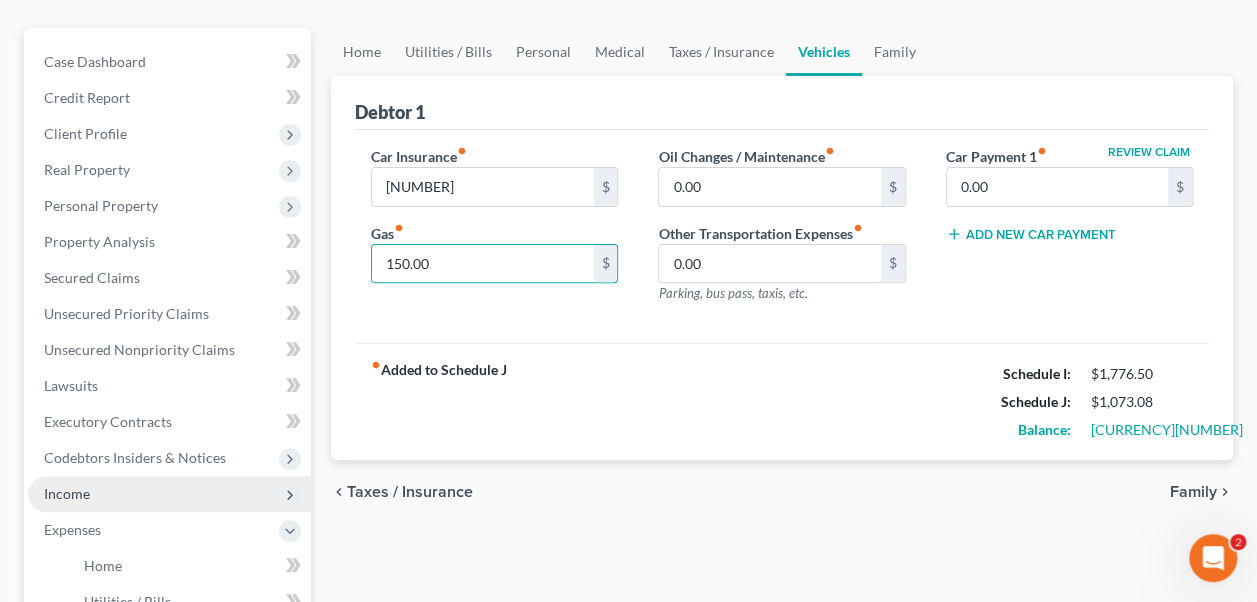 click on "Income" at bounding box center [0, 0] 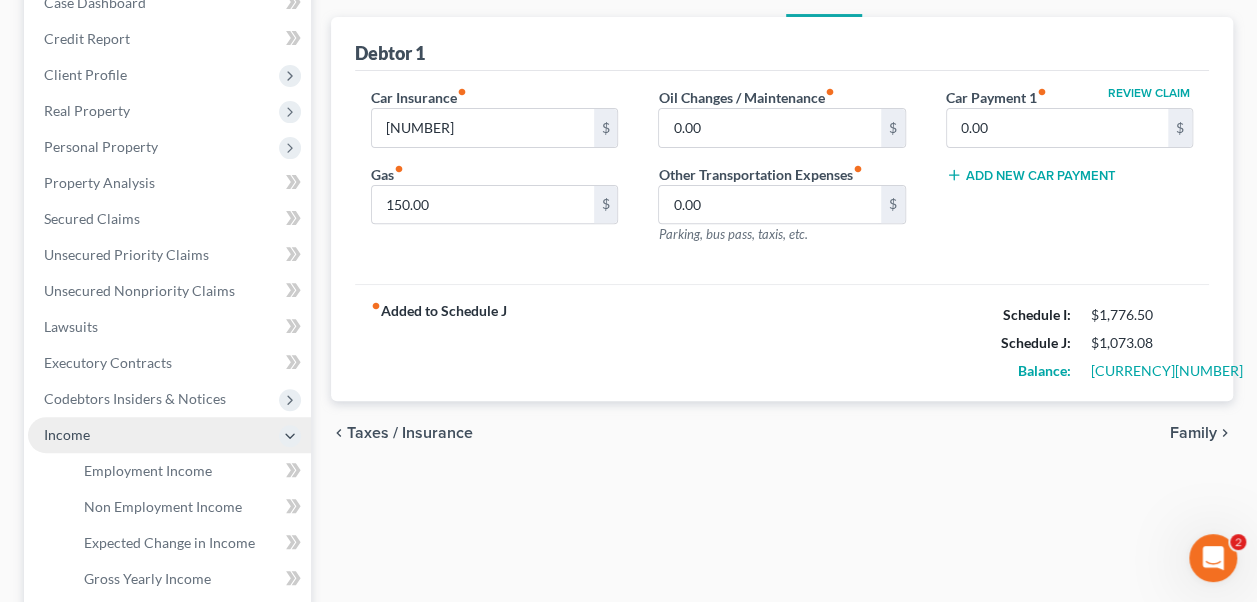 scroll, scrollTop: 300, scrollLeft: 0, axis: vertical 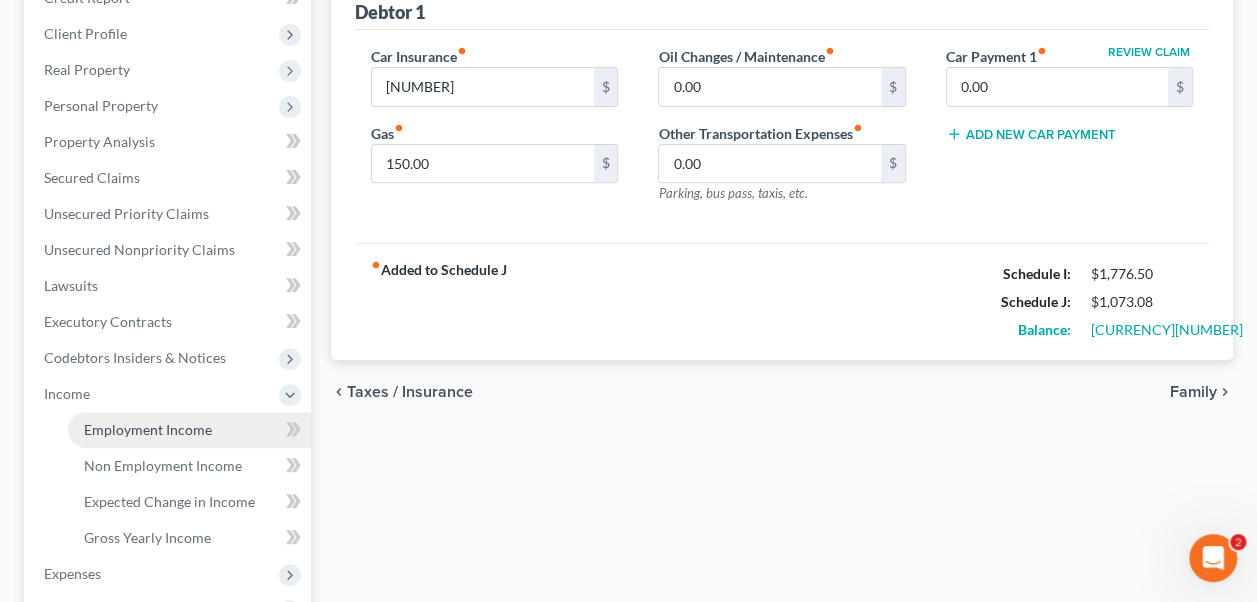 click on "Employment Income" at bounding box center [148, 429] 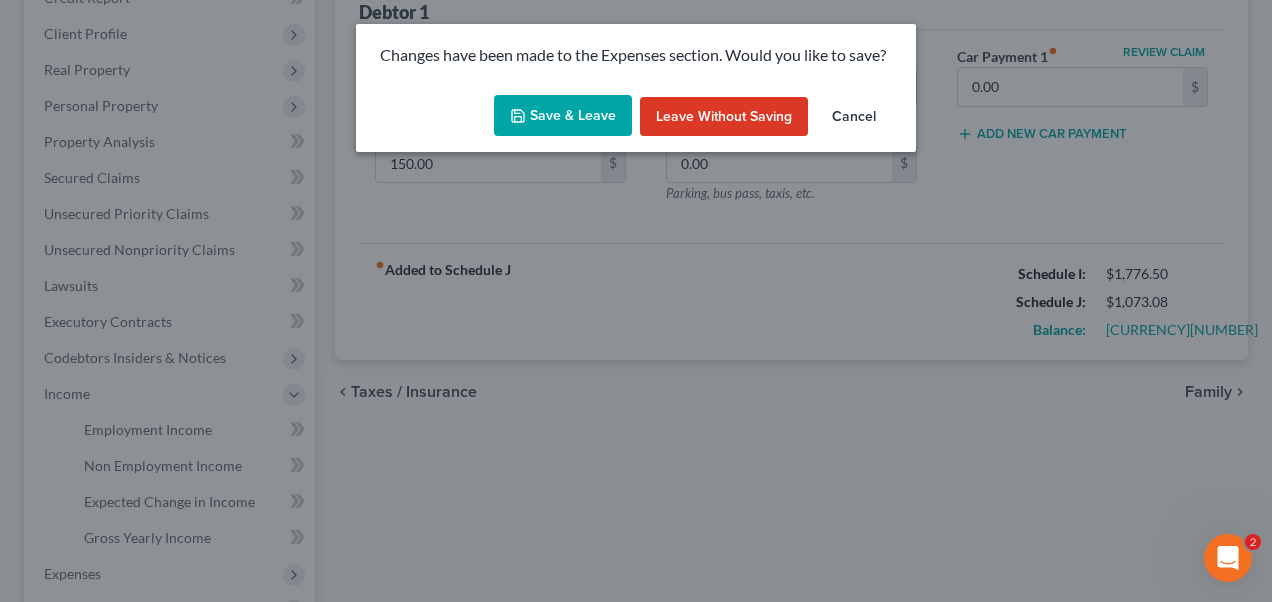 click on "Save & Leave" at bounding box center (563, 116) 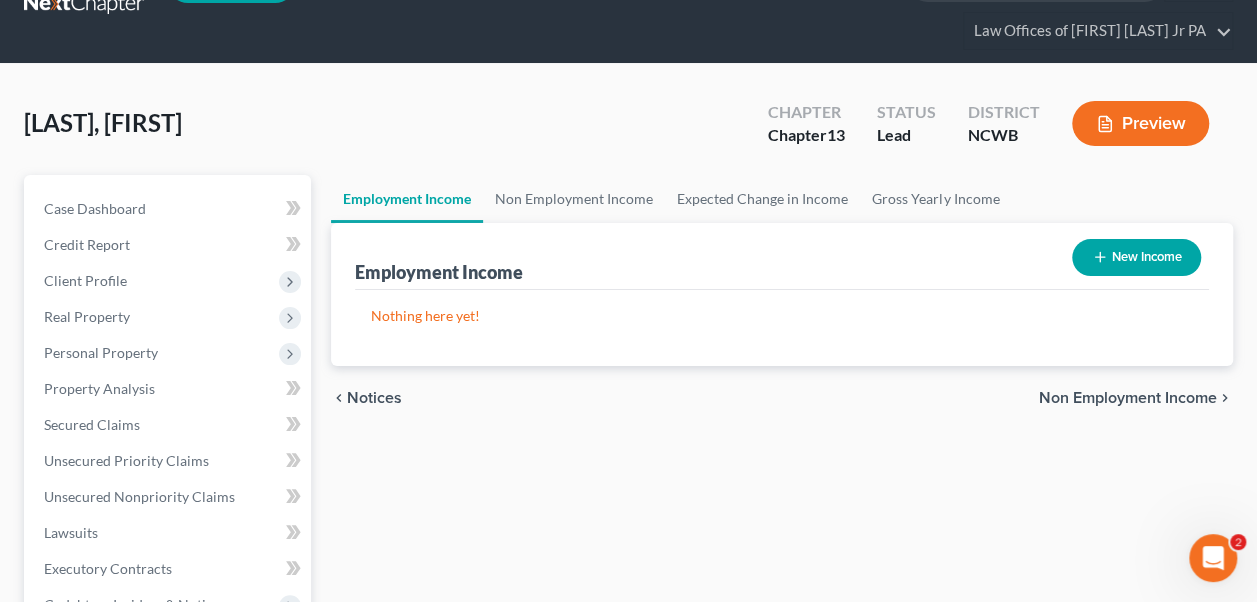 scroll, scrollTop: 0, scrollLeft: 0, axis: both 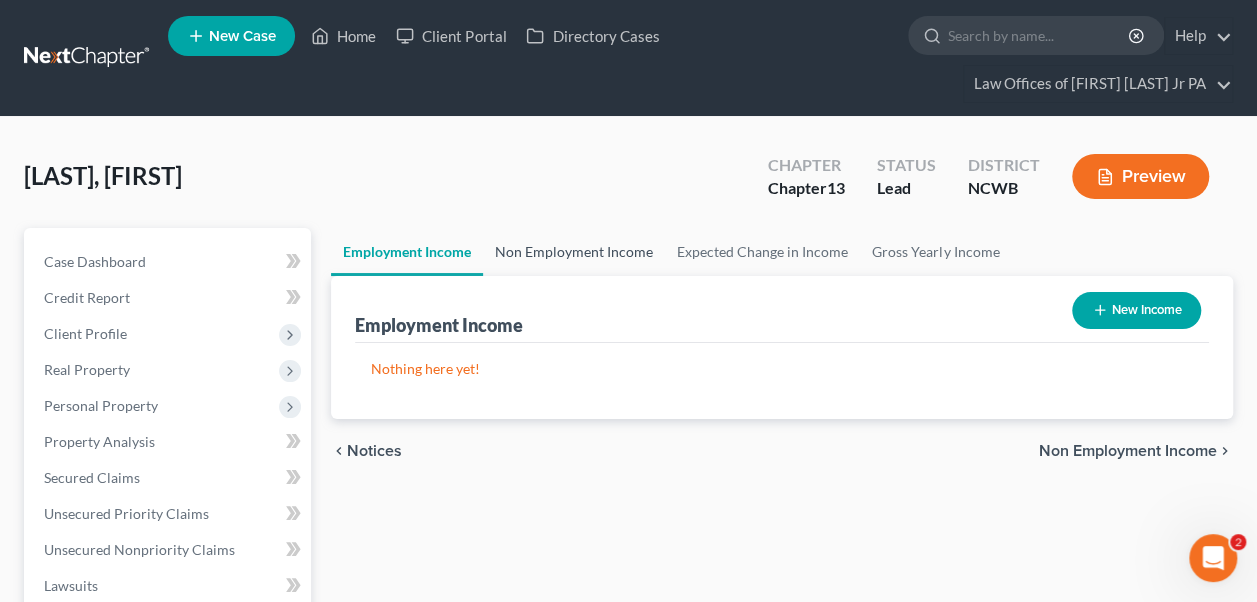 click on "Non Employment Income" at bounding box center [574, 252] 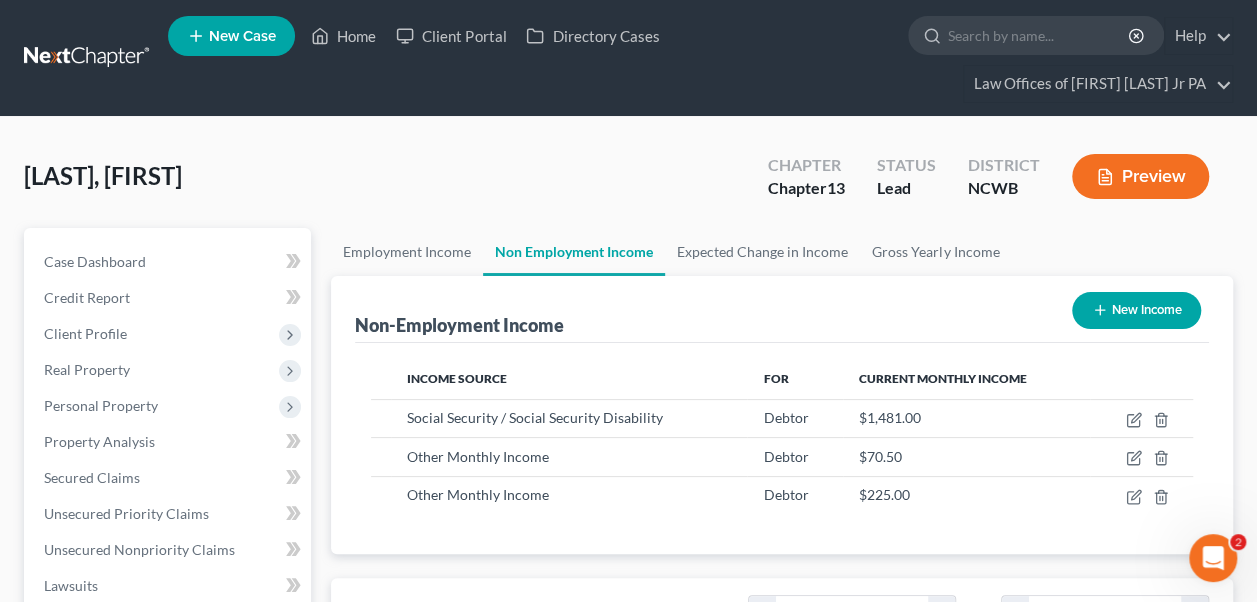 scroll, scrollTop: 999644, scrollLeft: 999497, axis: both 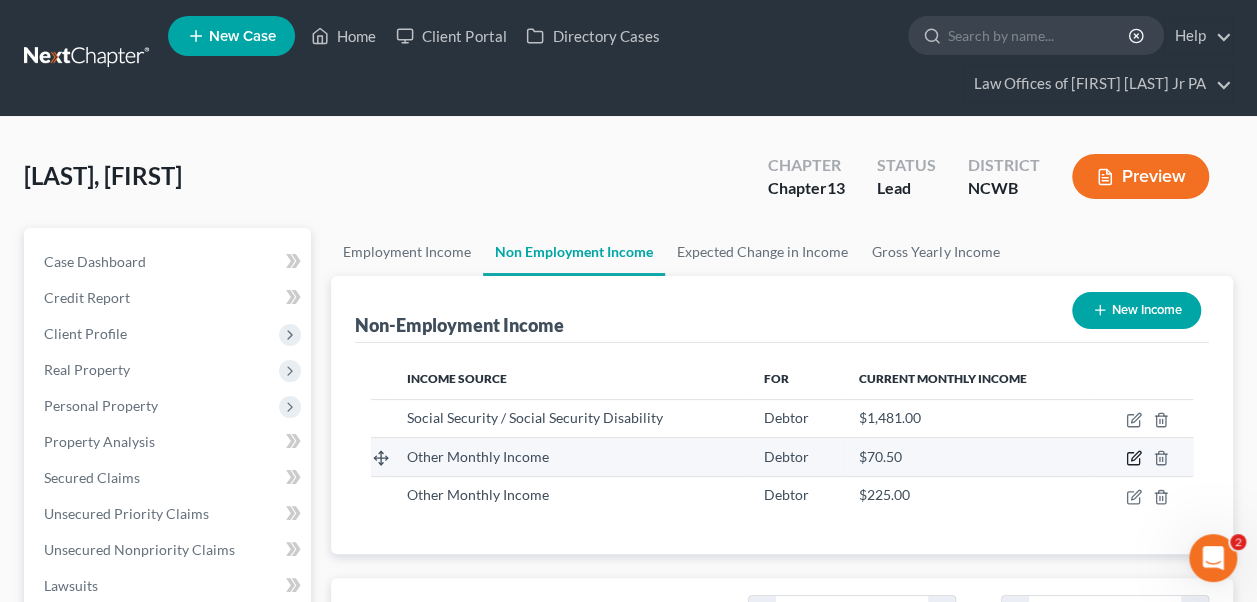 click at bounding box center [1134, 420] 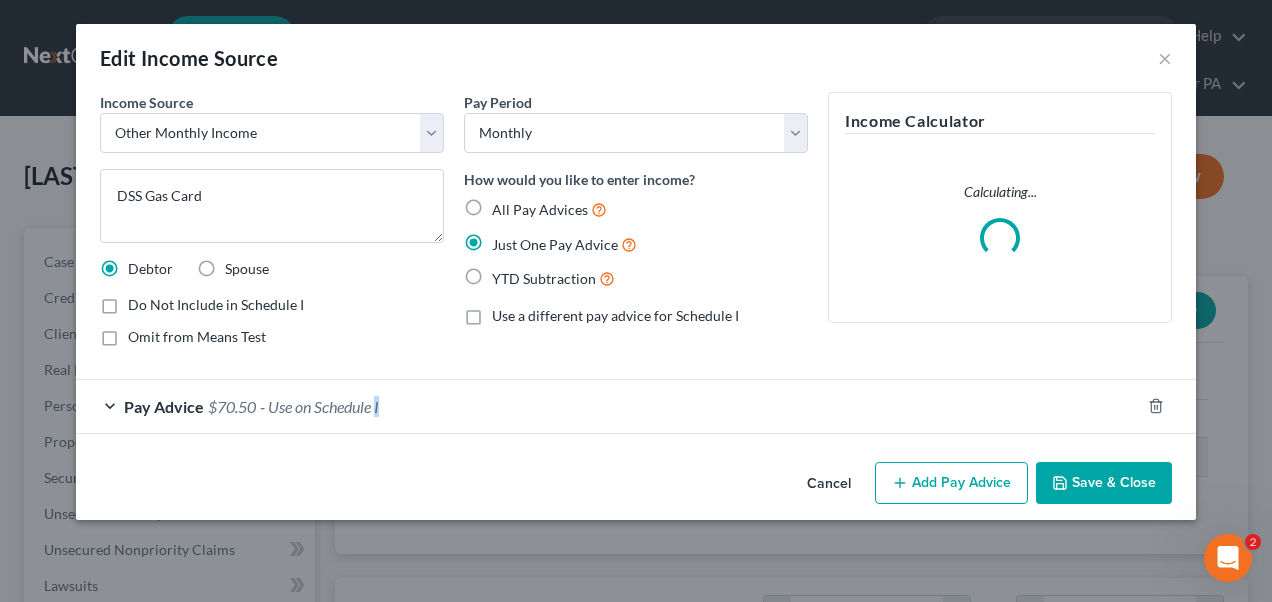 scroll, scrollTop: 999644, scrollLeft: 999490, axis: both 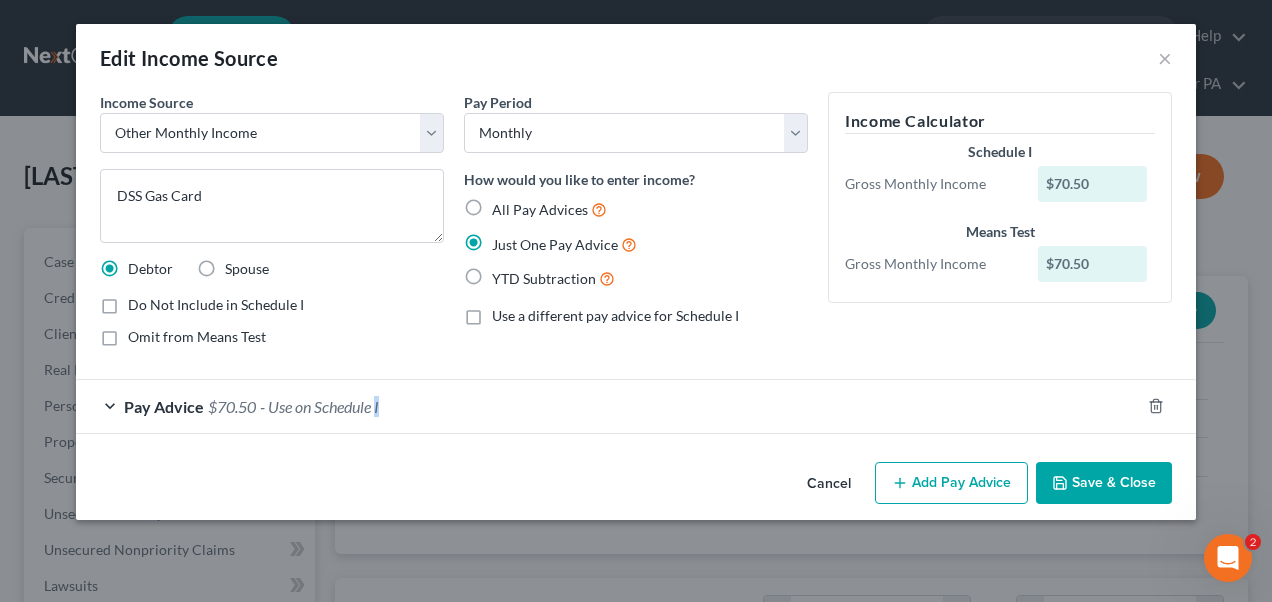 click on "Pay Advice $[NUMBER] - Use on Schedule I" at bounding box center (608, 406) 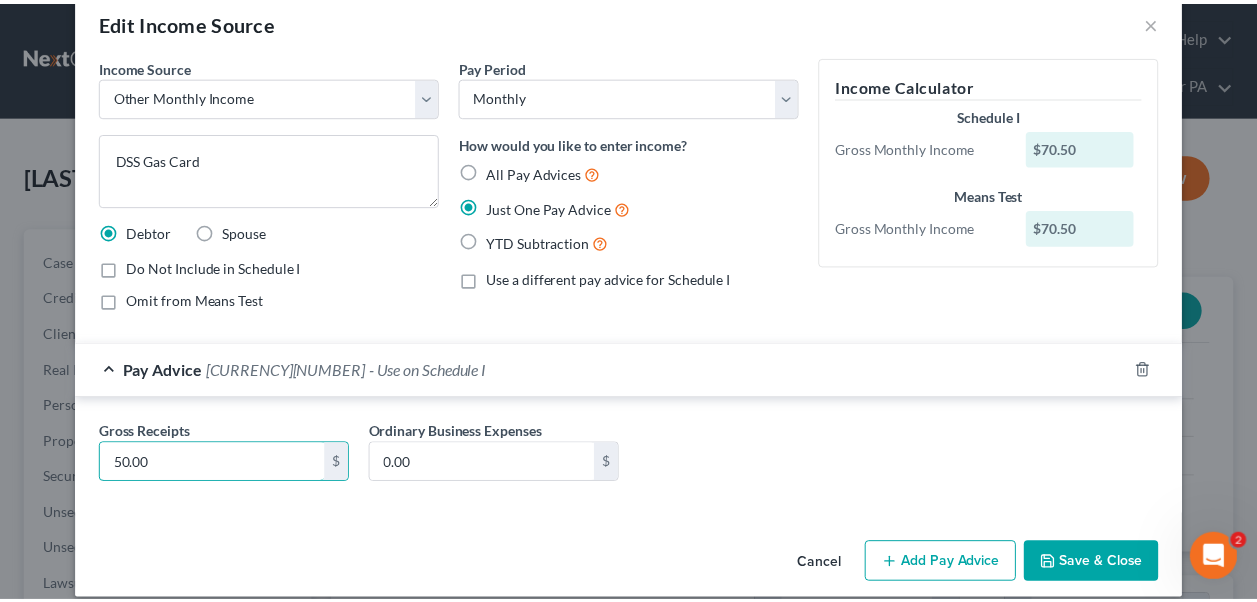 scroll, scrollTop: 56, scrollLeft: 0, axis: vertical 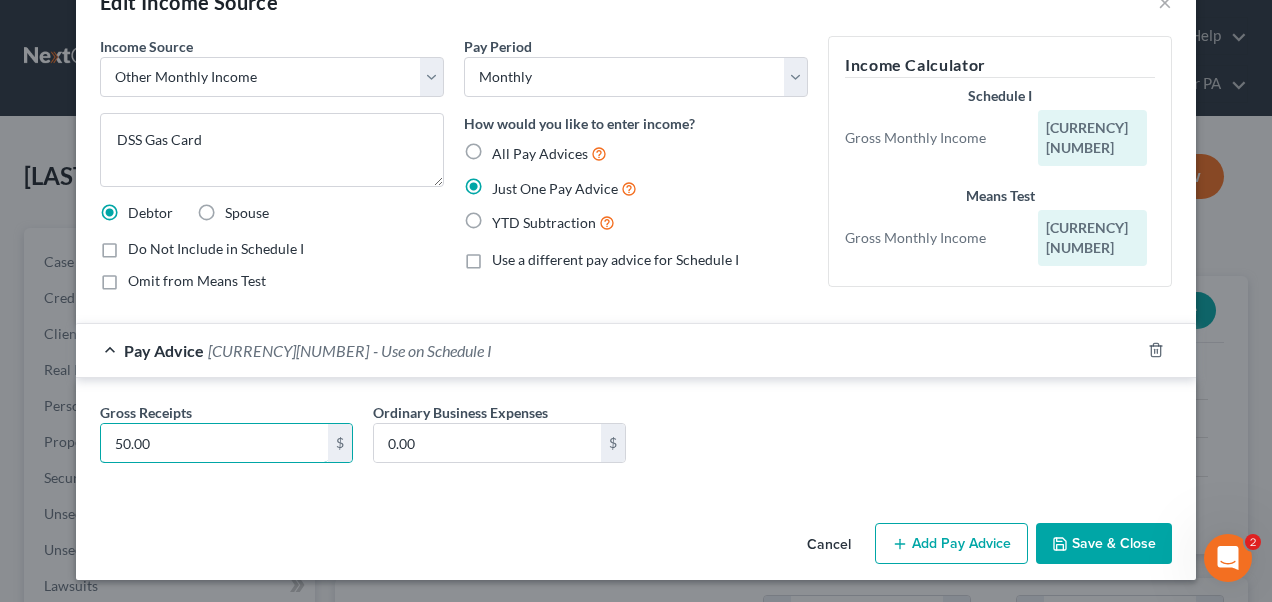 type on "50.00" 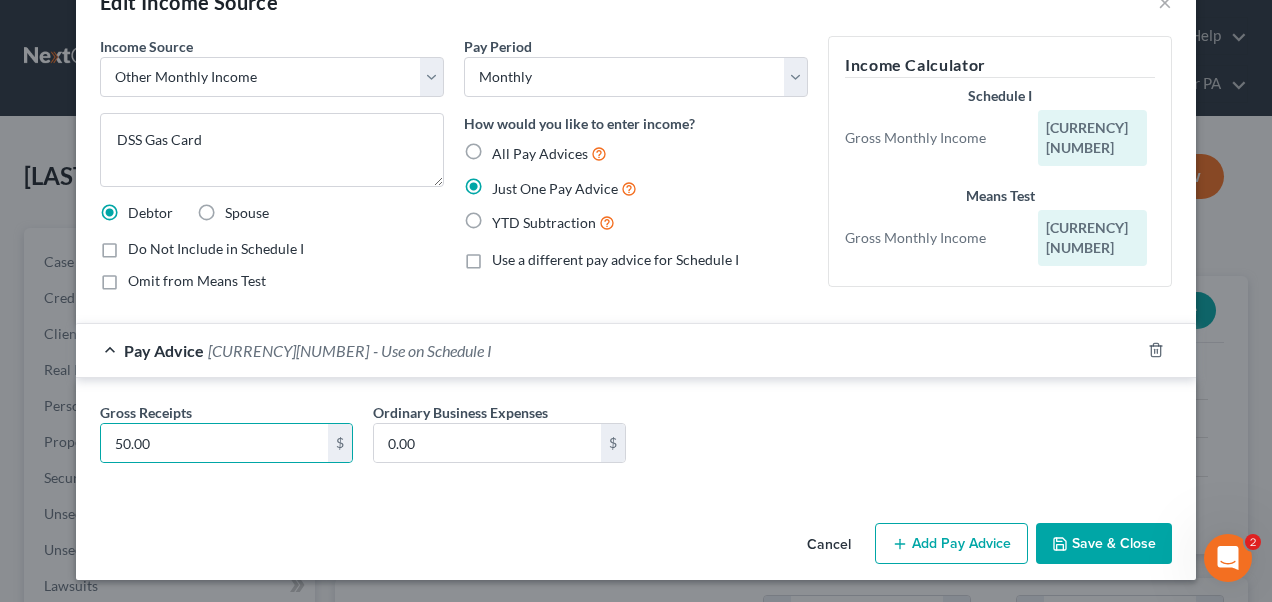 click at bounding box center (1060, 544) 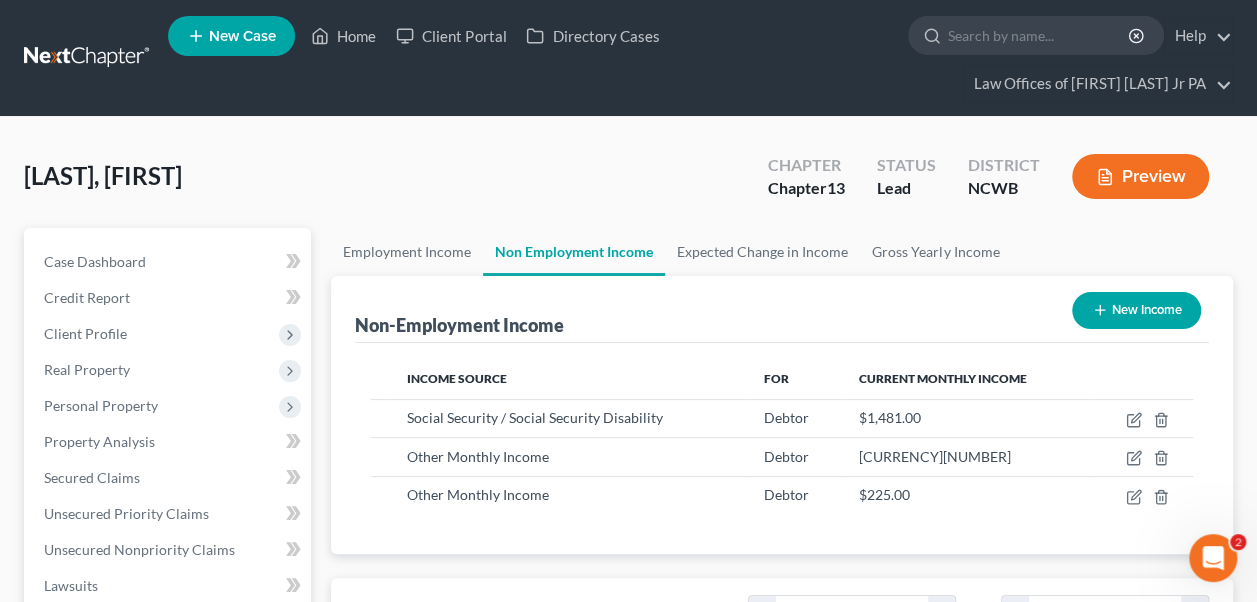 scroll, scrollTop: 356, scrollLeft: 502, axis: both 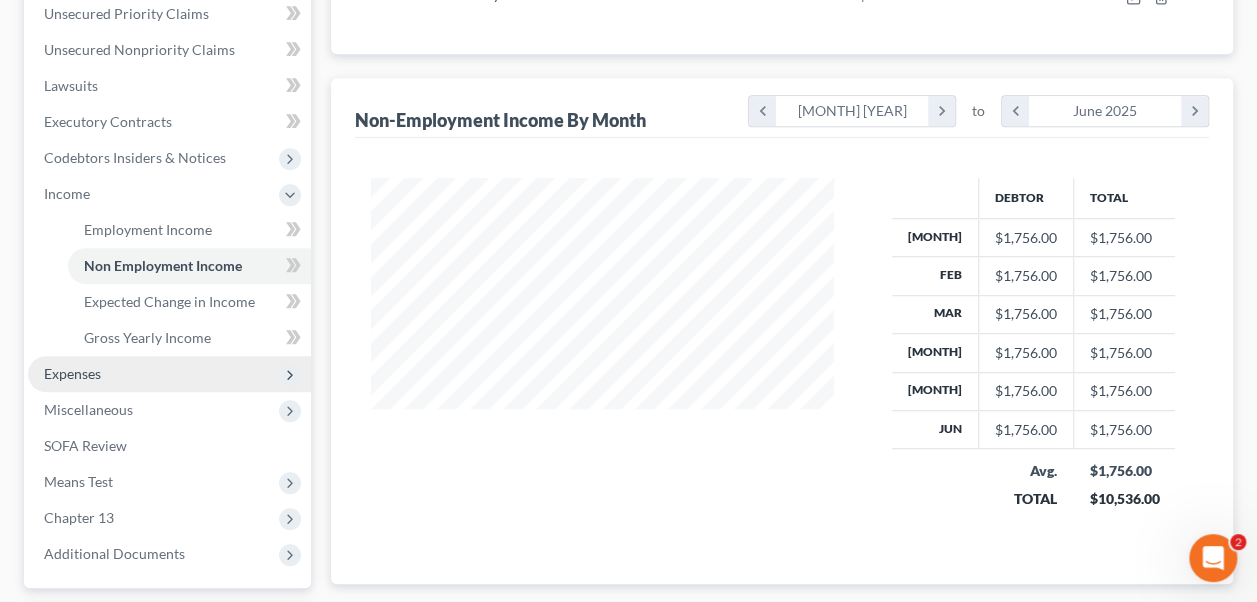 click on "Expenses" at bounding box center (0, 0) 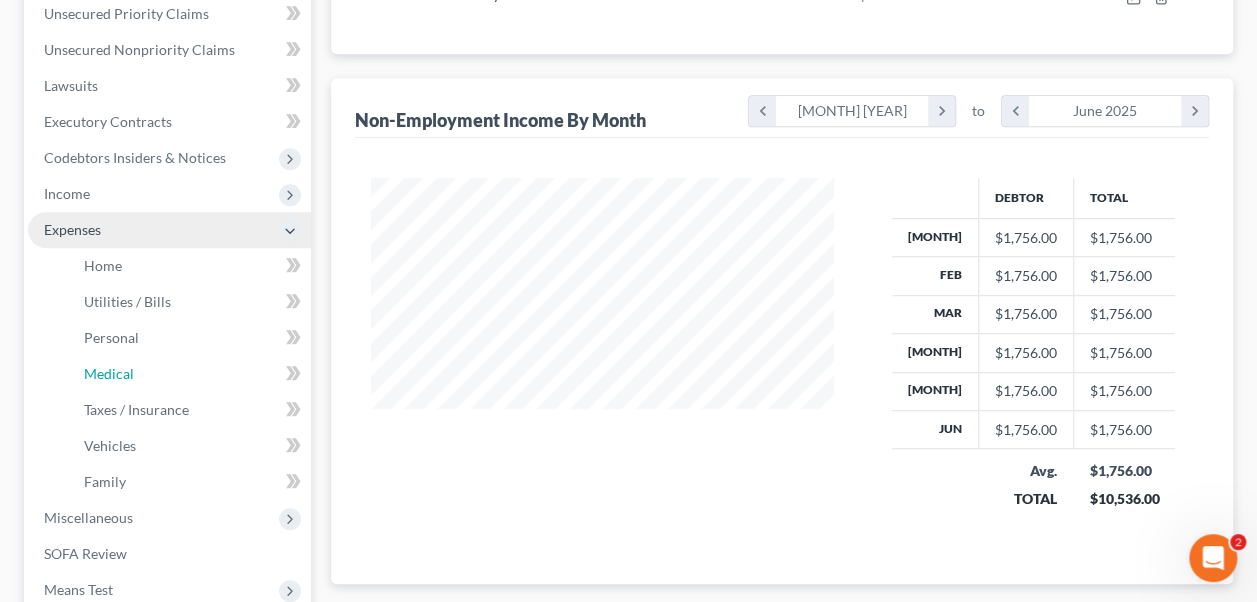 click on "Medical" at bounding box center [109, 373] 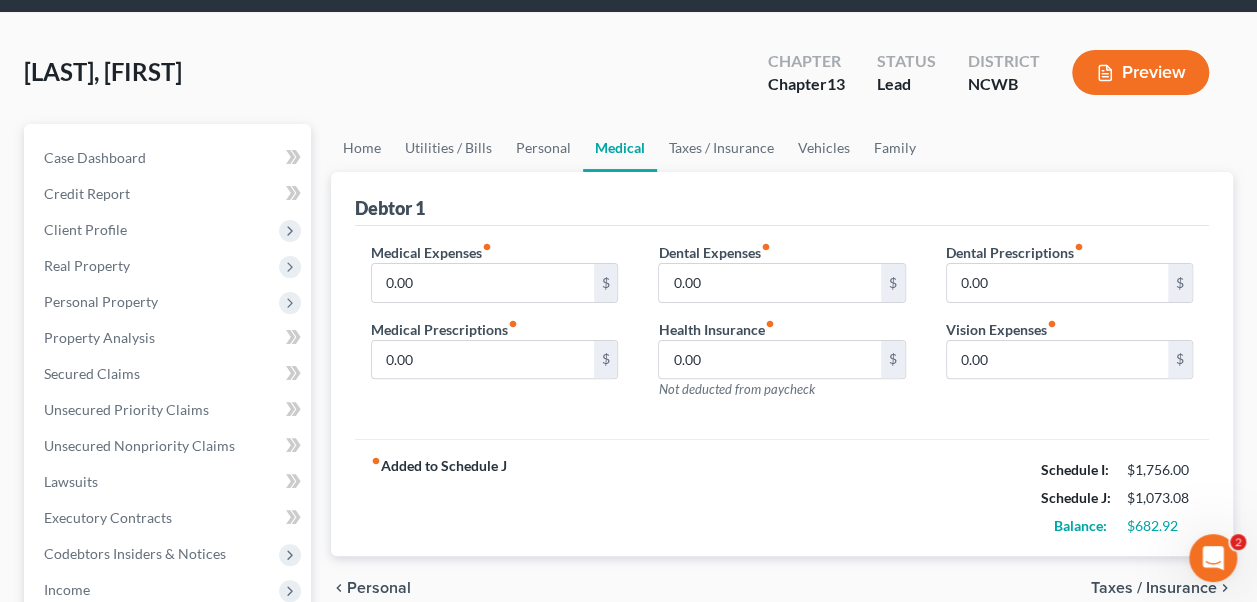scroll, scrollTop: 100, scrollLeft: 0, axis: vertical 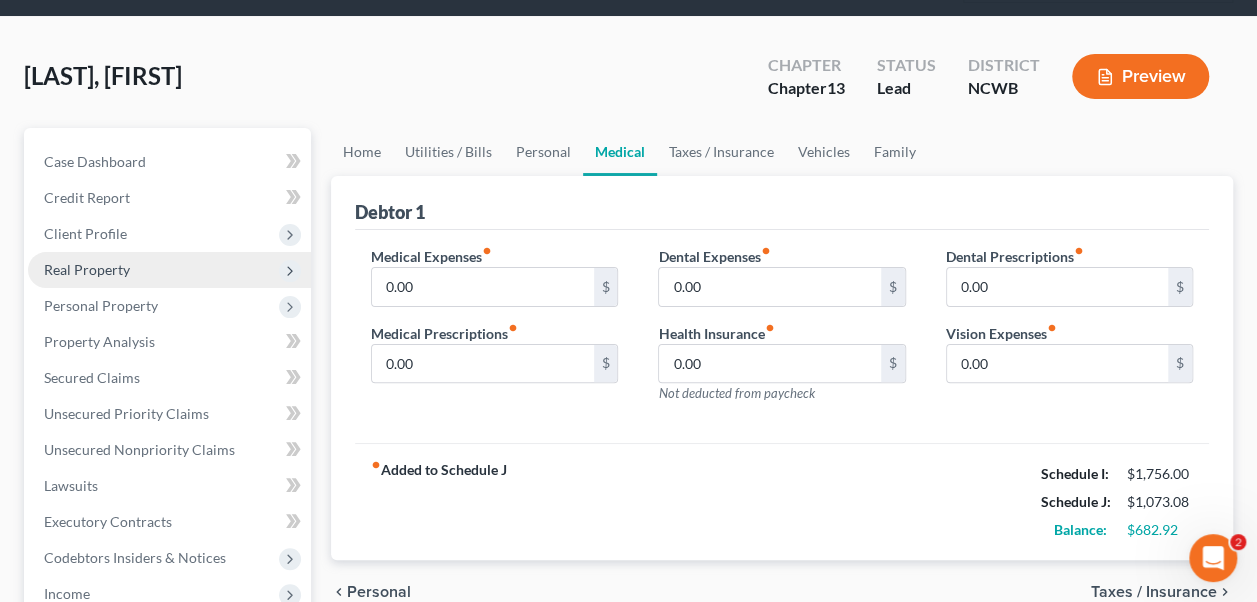 click on "Real Property" at bounding box center [0, 0] 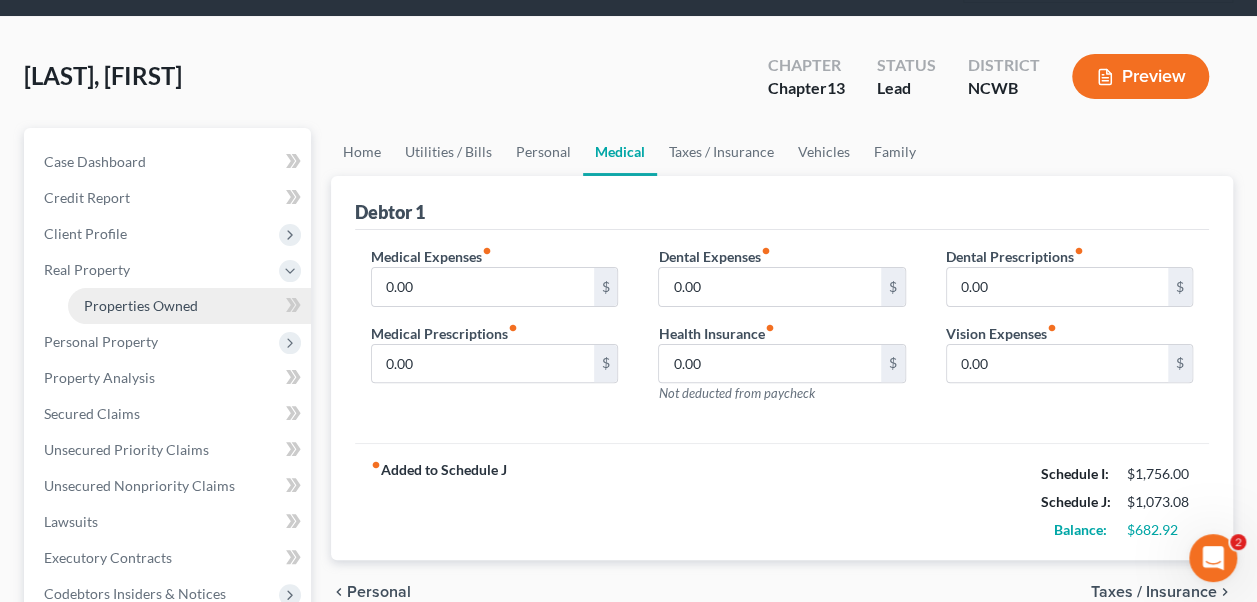 click on "Properties Owned" at bounding box center [141, 305] 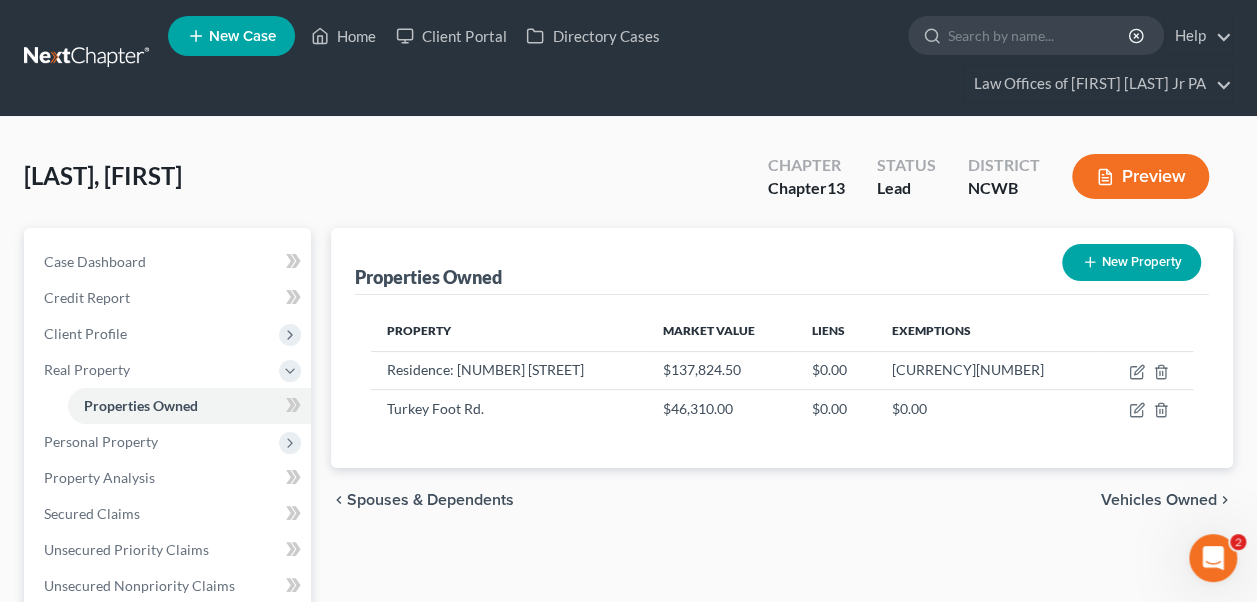 scroll, scrollTop: 100, scrollLeft: 0, axis: vertical 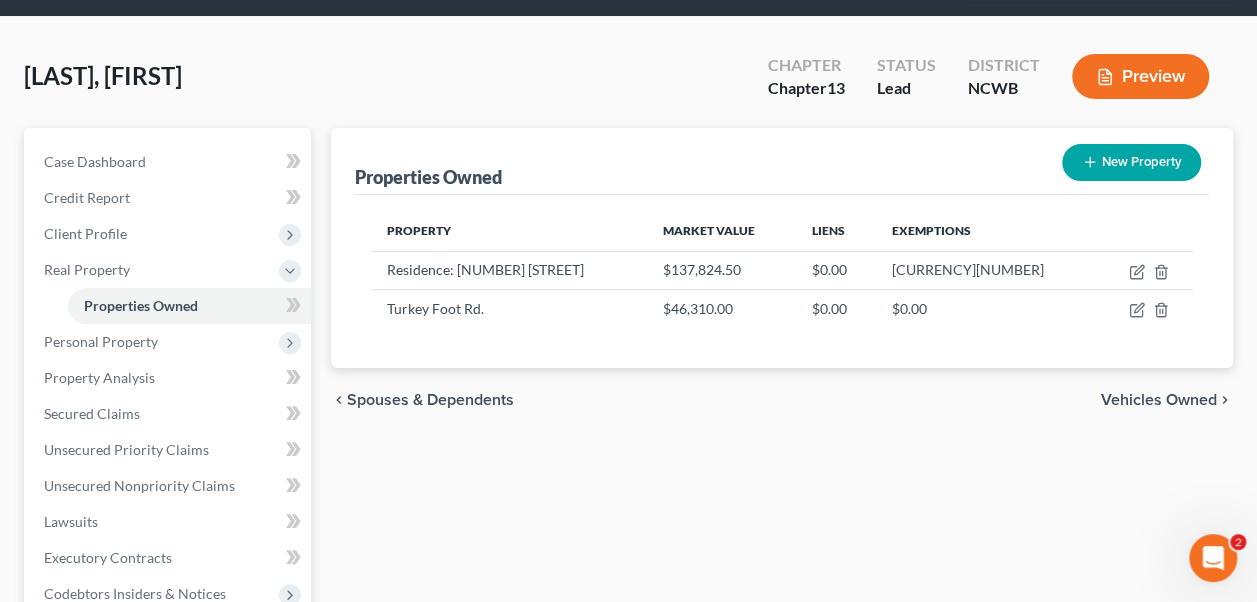 click on "Vehicles Owned" at bounding box center [1159, 400] 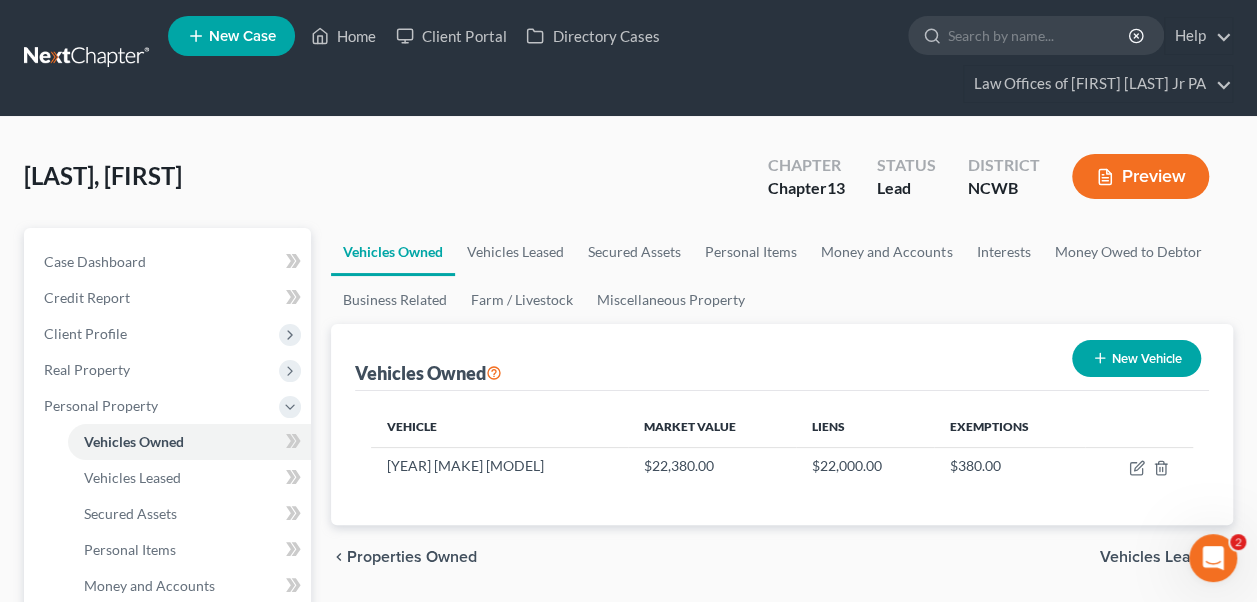 scroll, scrollTop: 100, scrollLeft: 0, axis: vertical 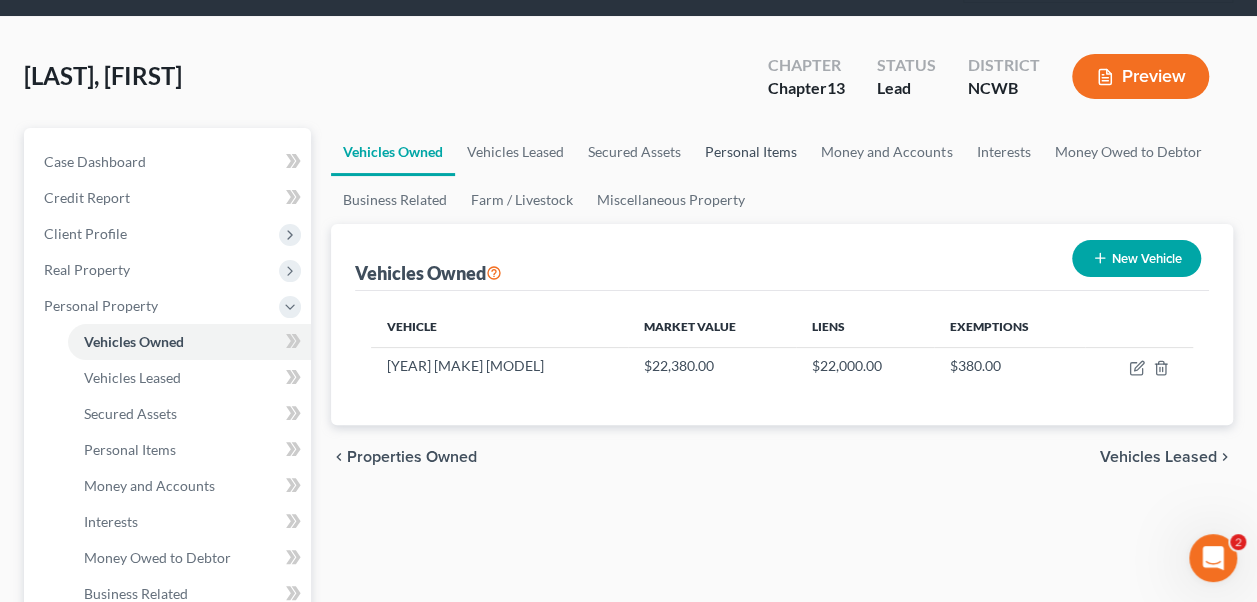 click on "Personal Items" at bounding box center (751, 152) 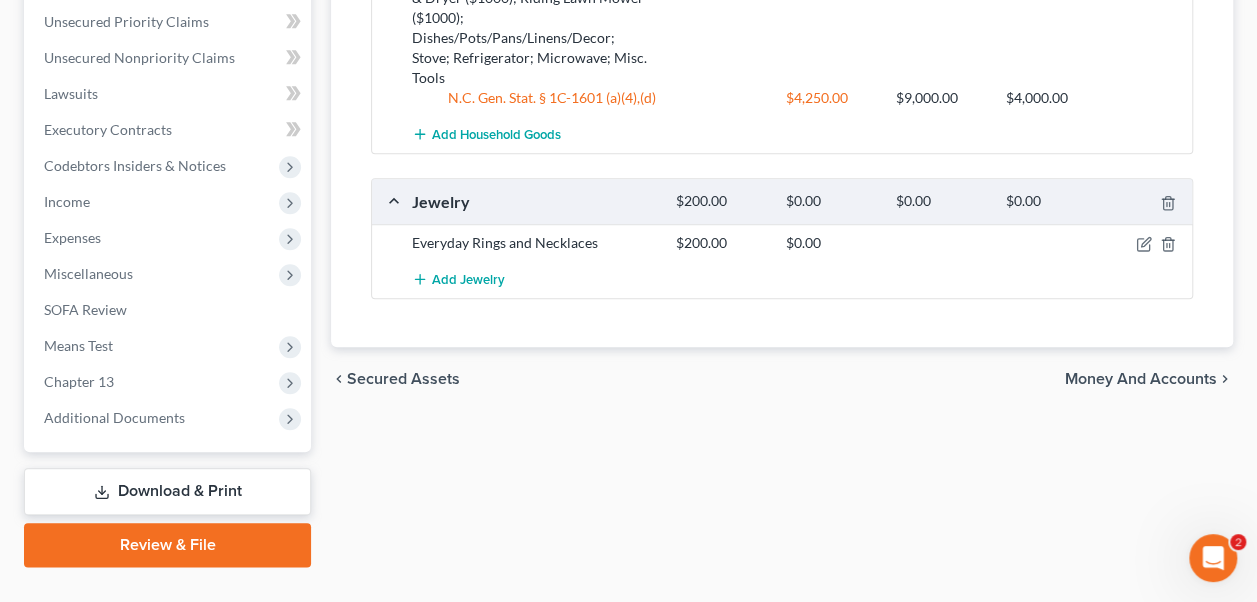 scroll, scrollTop: 890, scrollLeft: 0, axis: vertical 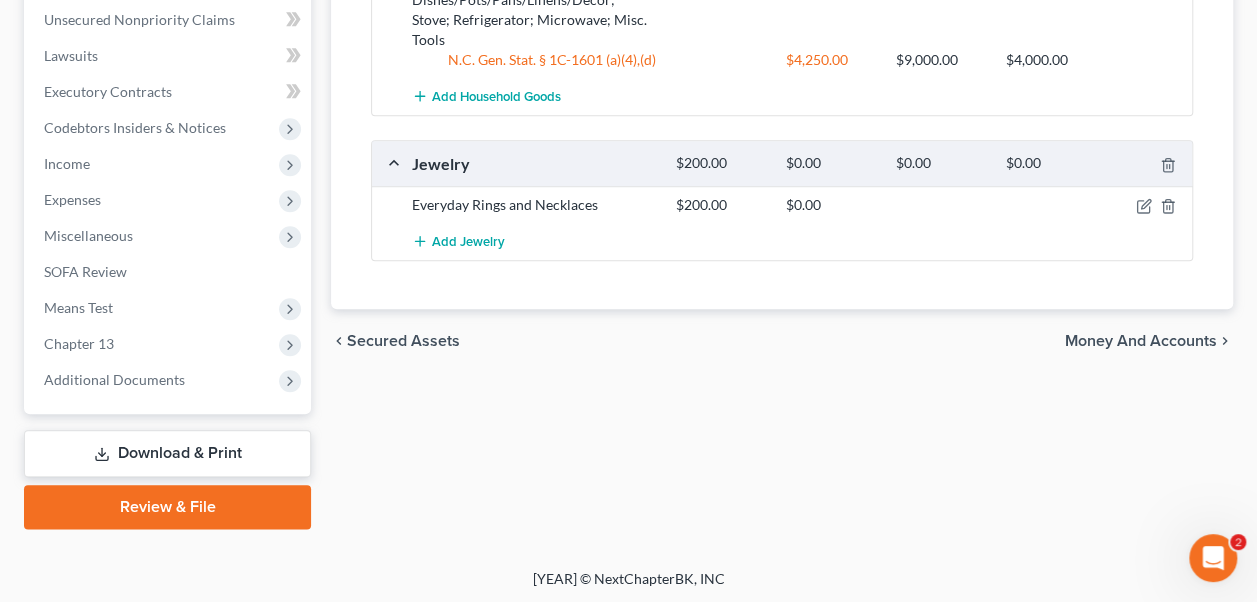 click on "Money and Accounts" at bounding box center (1141, 341) 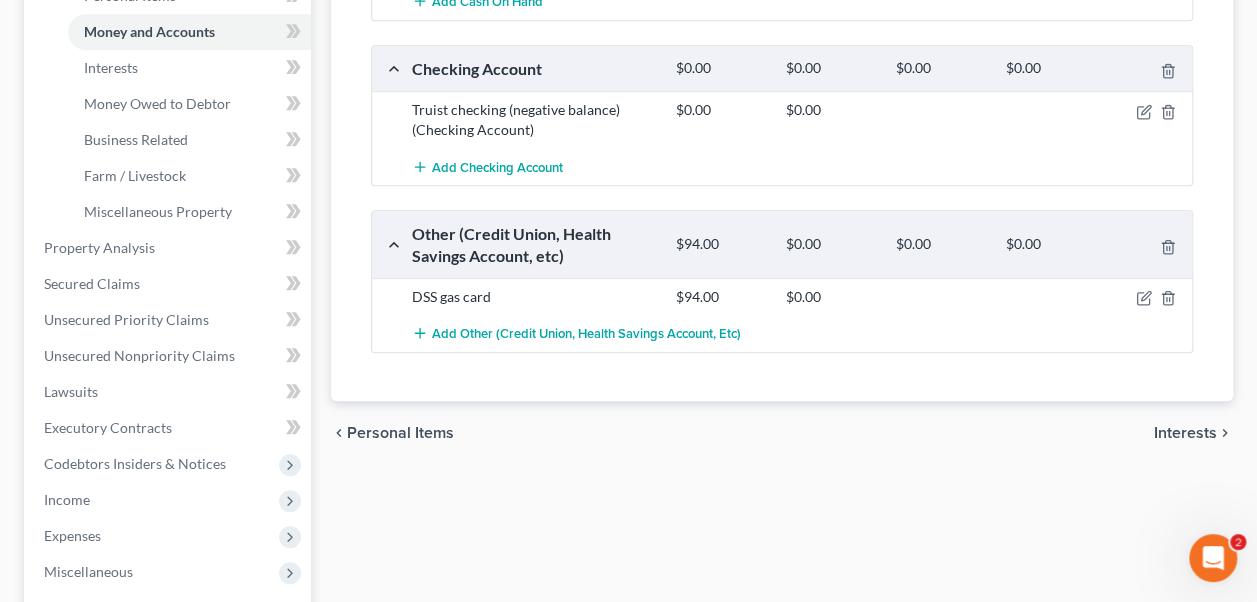scroll, scrollTop: 600, scrollLeft: 0, axis: vertical 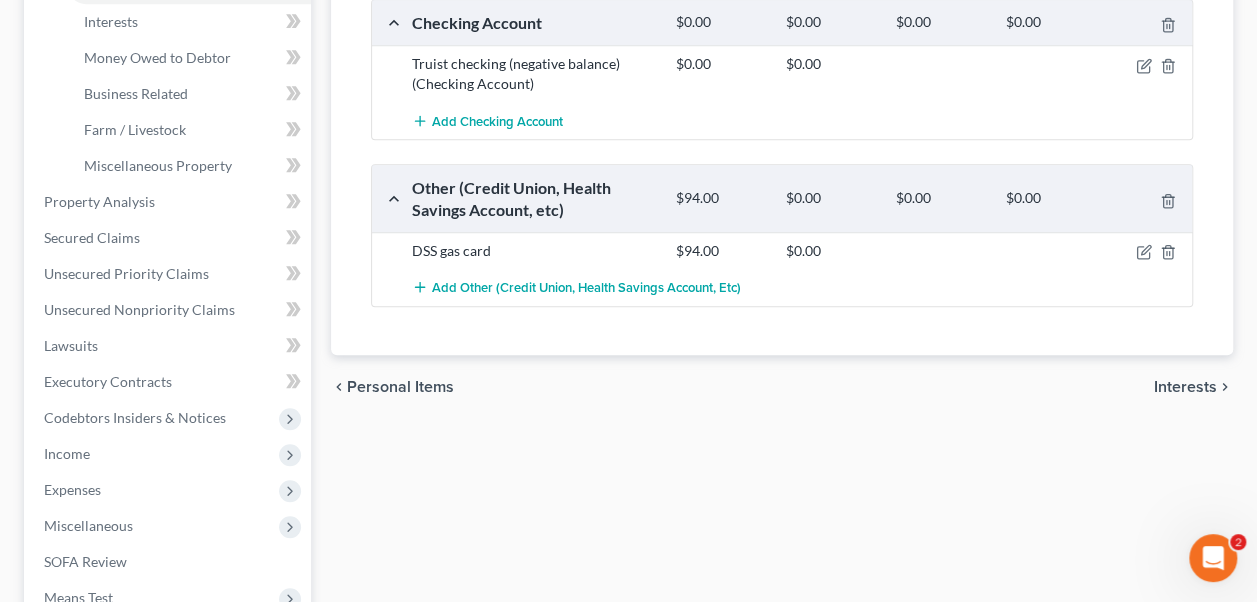 click on "Interests" at bounding box center (1185, 387) 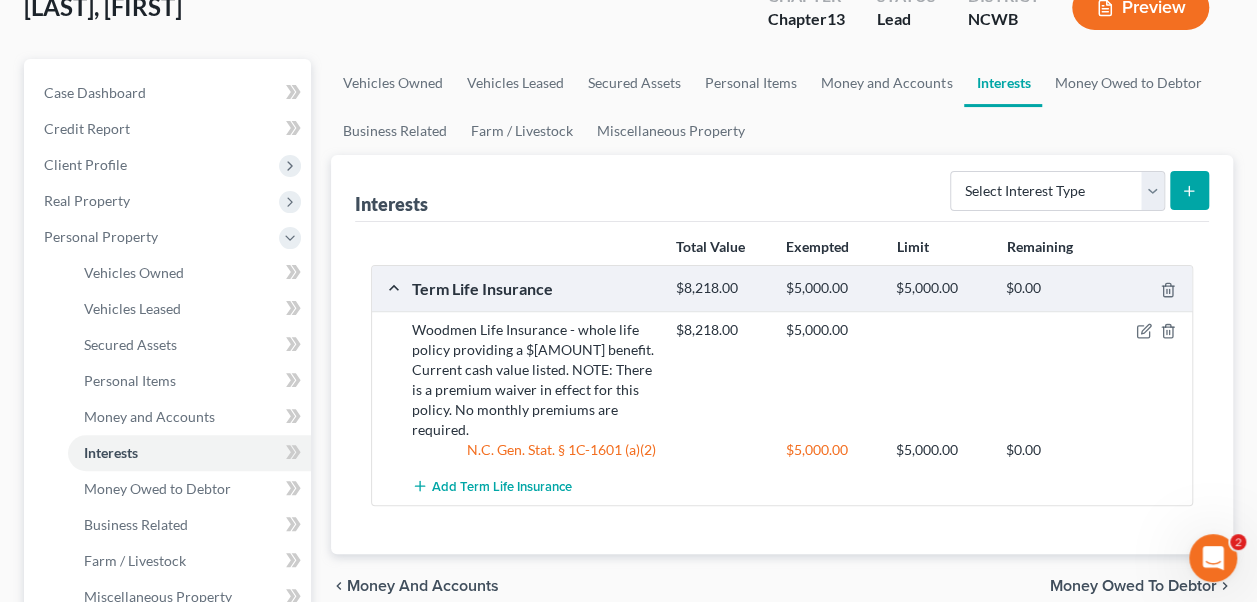 scroll, scrollTop: 200, scrollLeft: 0, axis: vertical 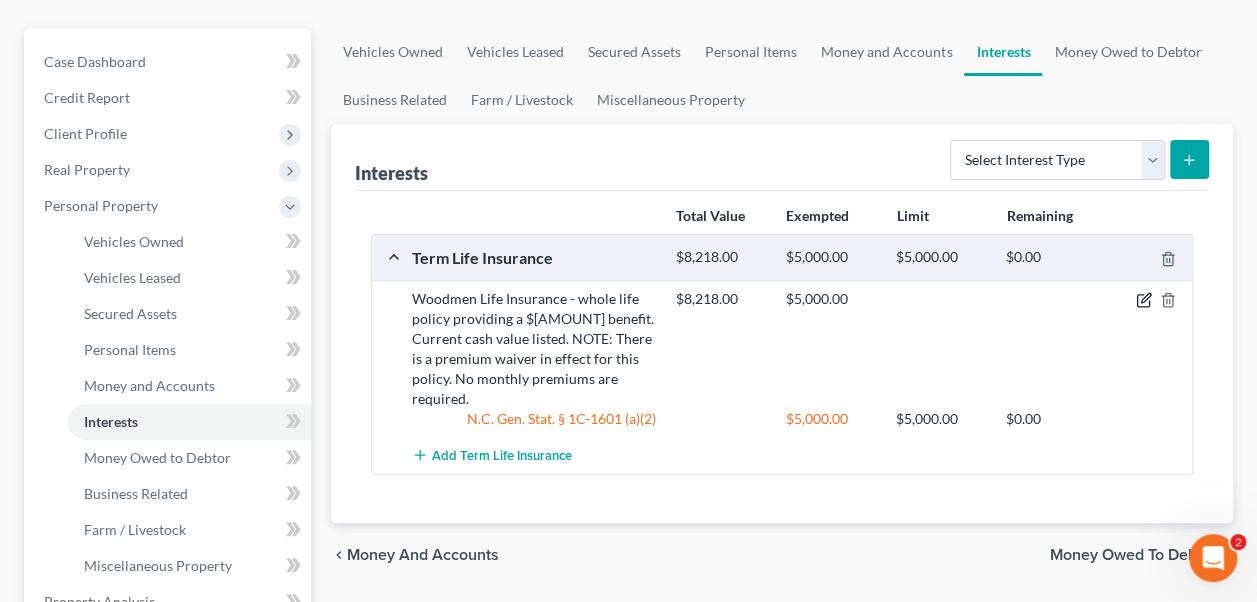 click at bounding box center (1145, 298) 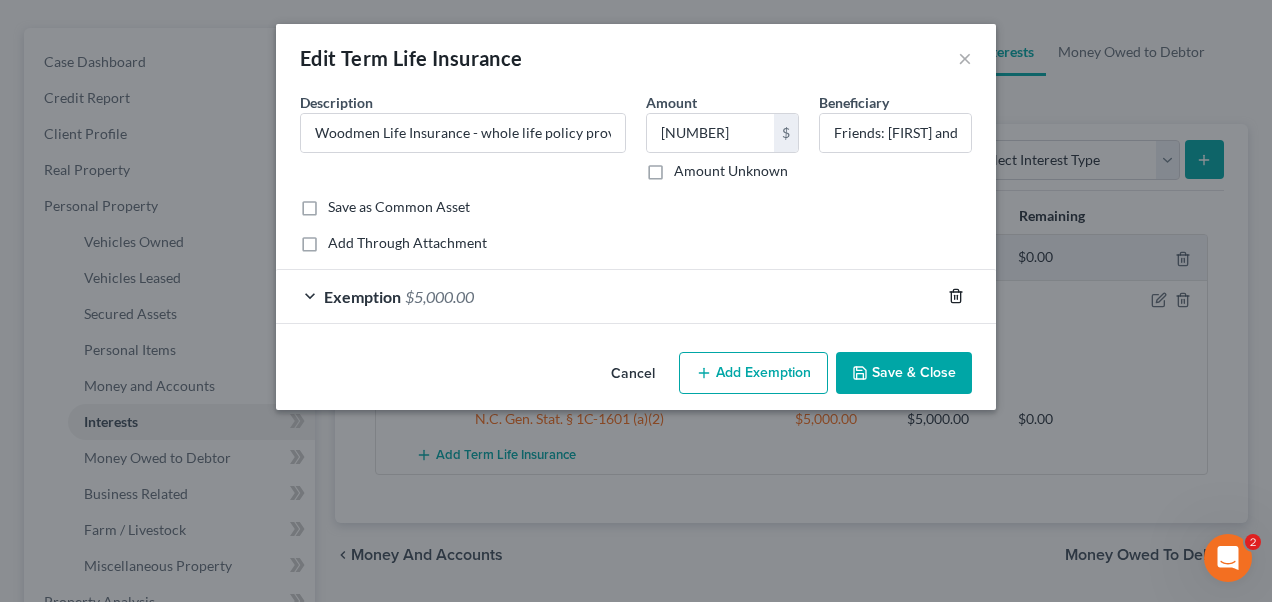 click at bounding box center [956, 296] 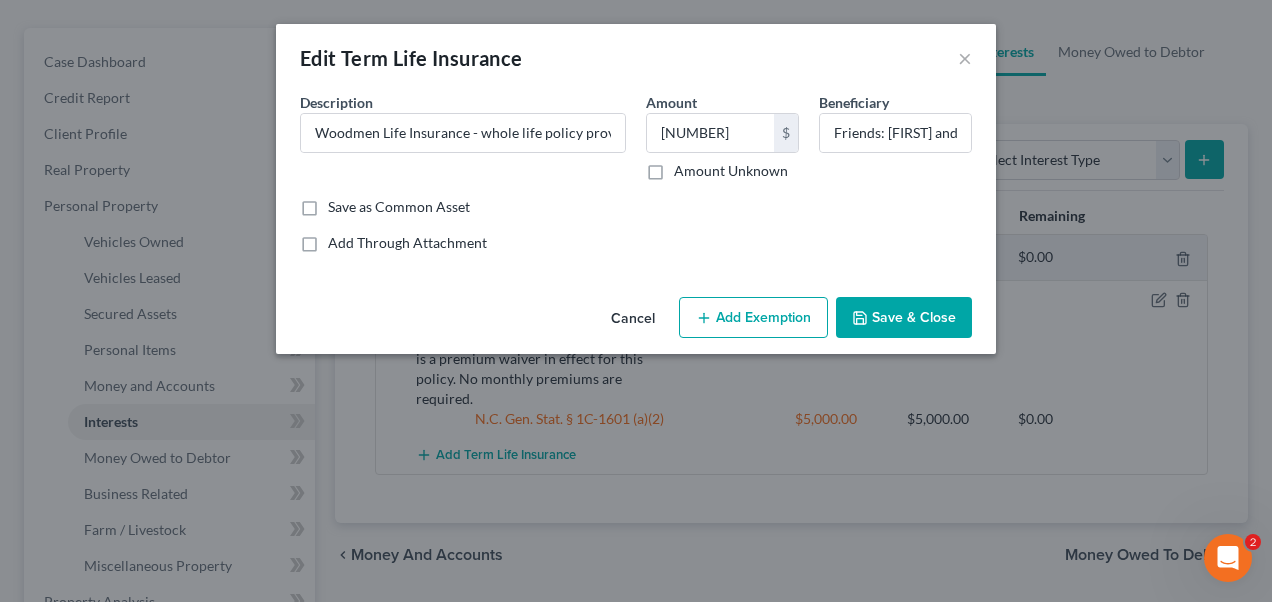 click on "Save & Close" at bounding box center (904, 318) 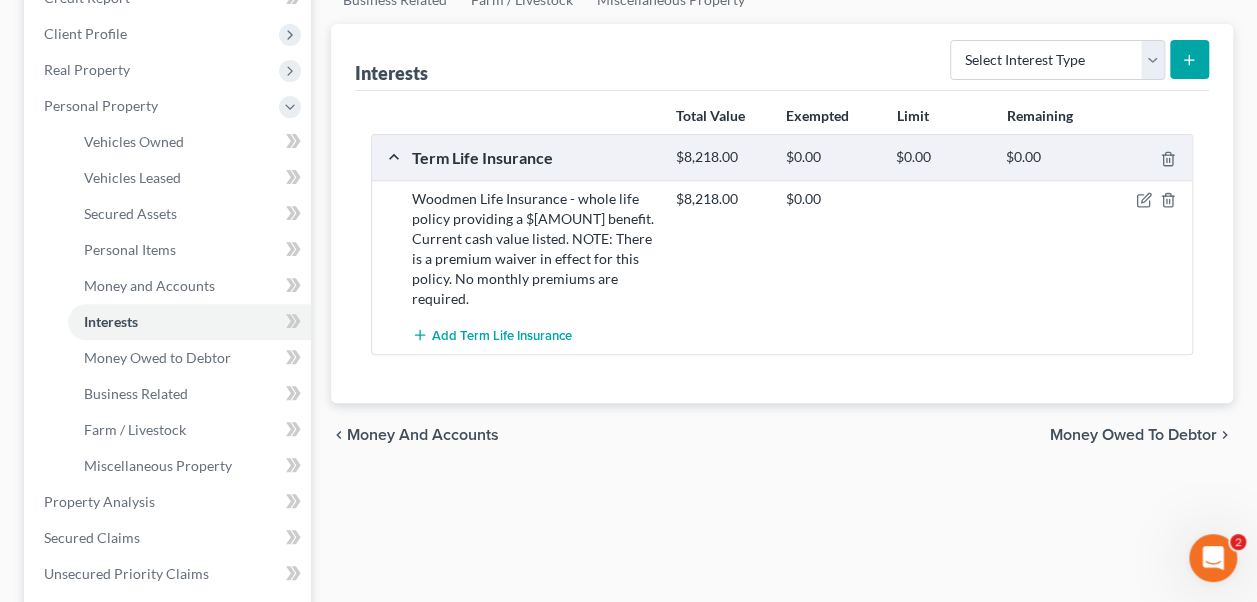 scroll, scrollTop: 400, scrollLeft: 0, axis: vertical 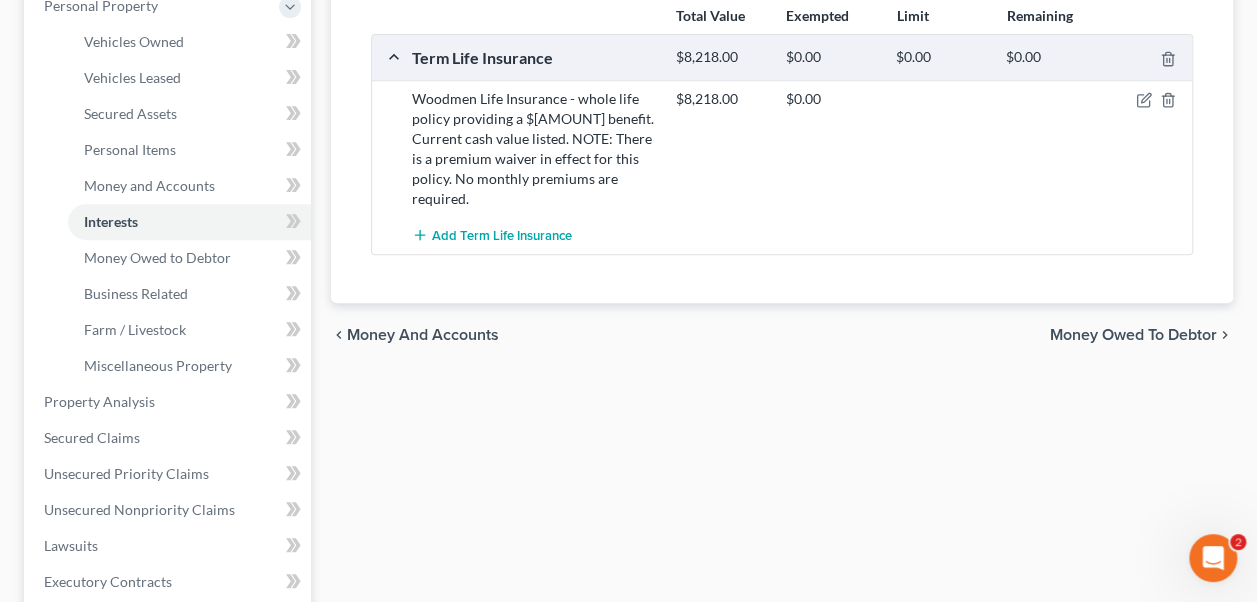 click on "Money Owed to Debtor" at bounding box center (1133, 335) 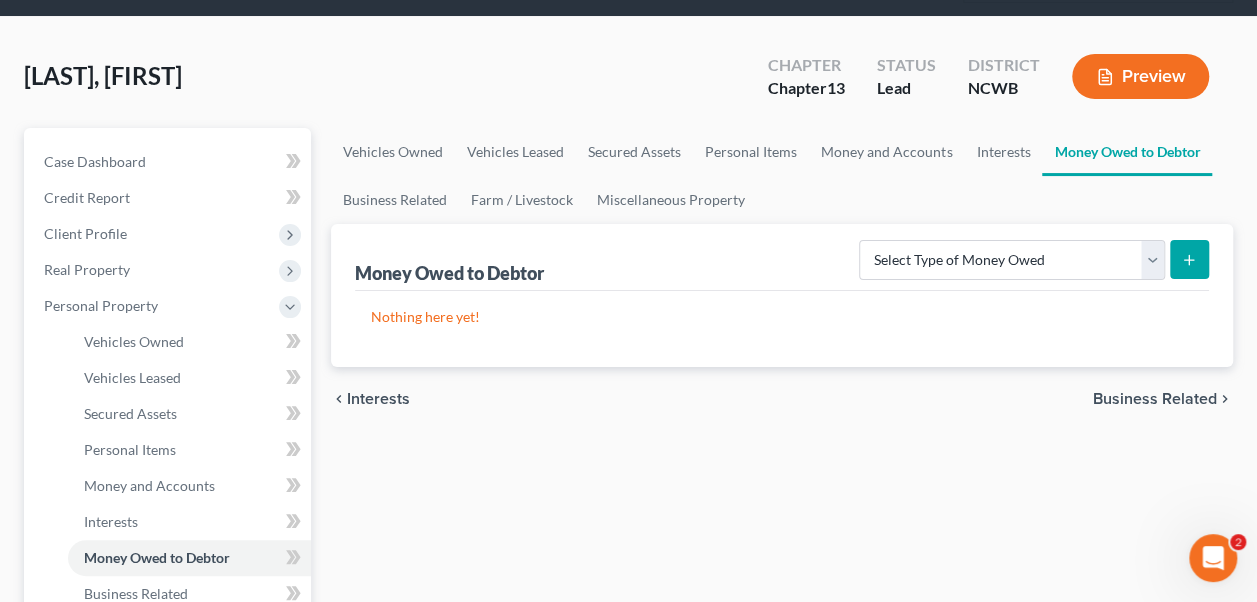 scroll, scrollTop: 200, scrollLeft: 0, axis: vertical 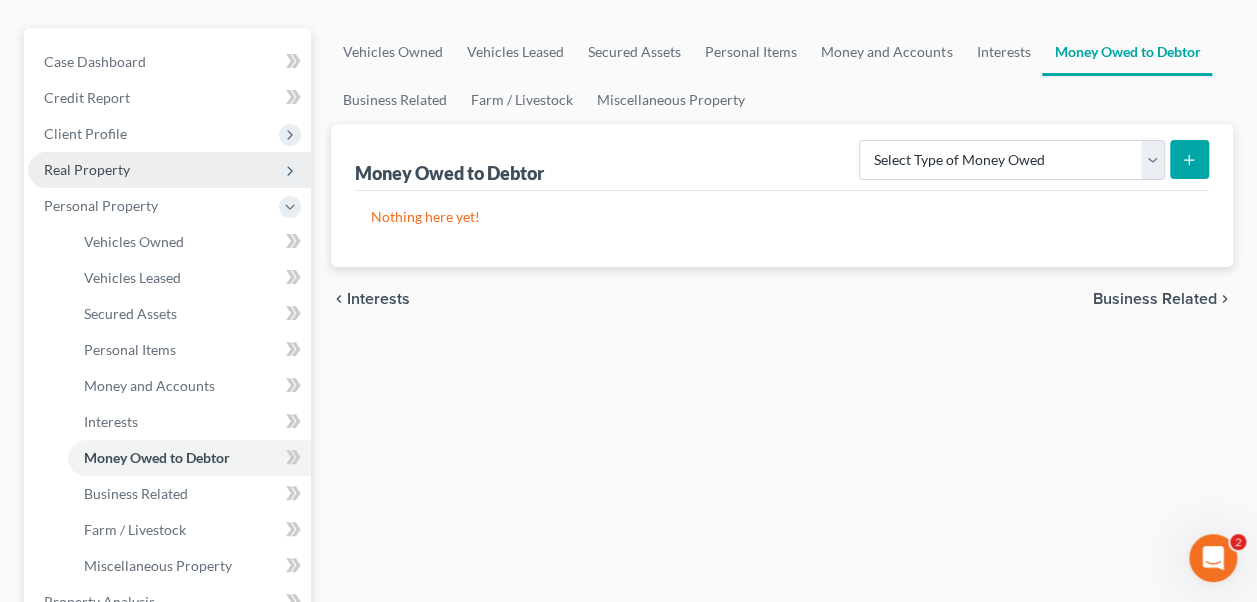 click on "Real Property" at bounding box center (0, 0) 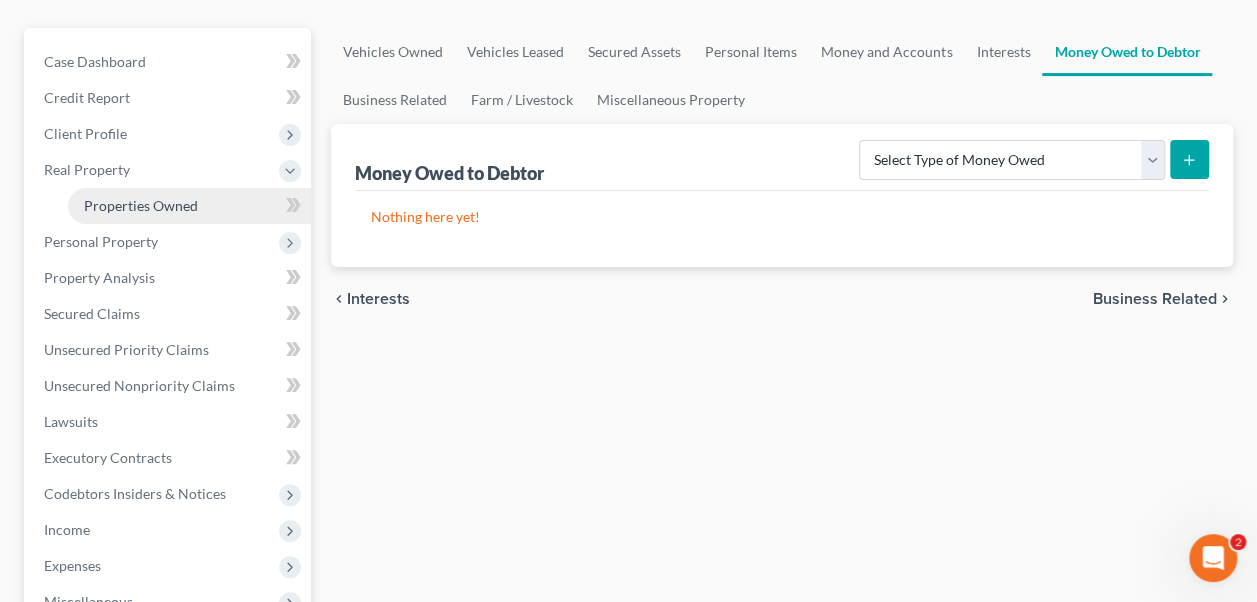 click on "Properties Owned" at bounding box center (189, 206) 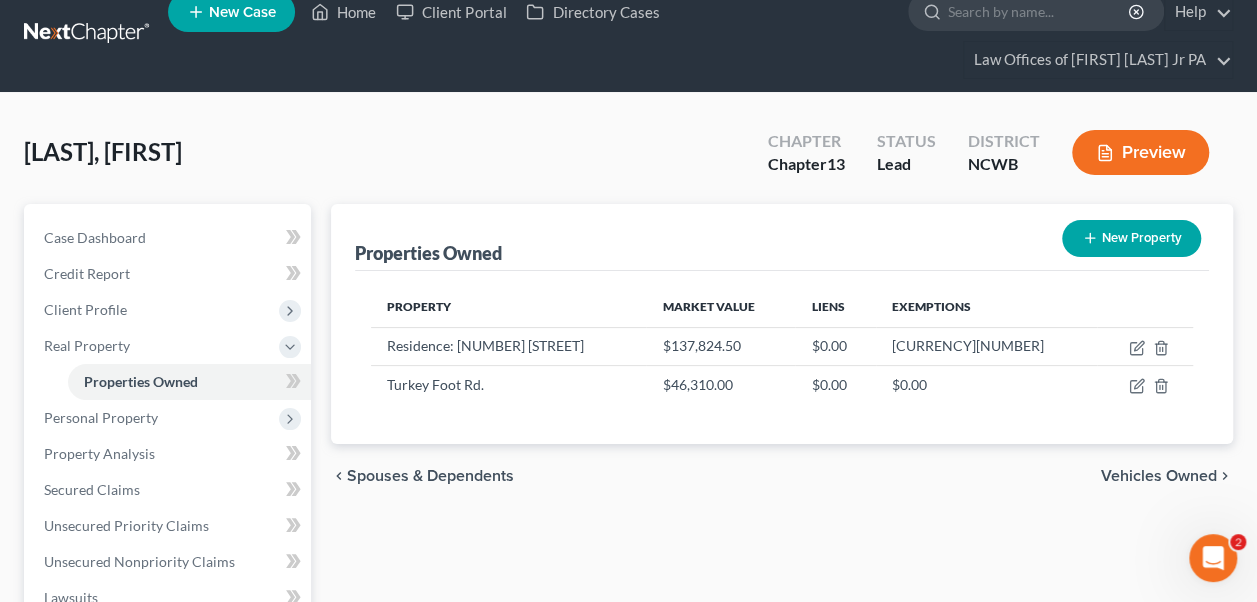 scroll, scrollTop: 0, scrollLeft: 0, axis: both 